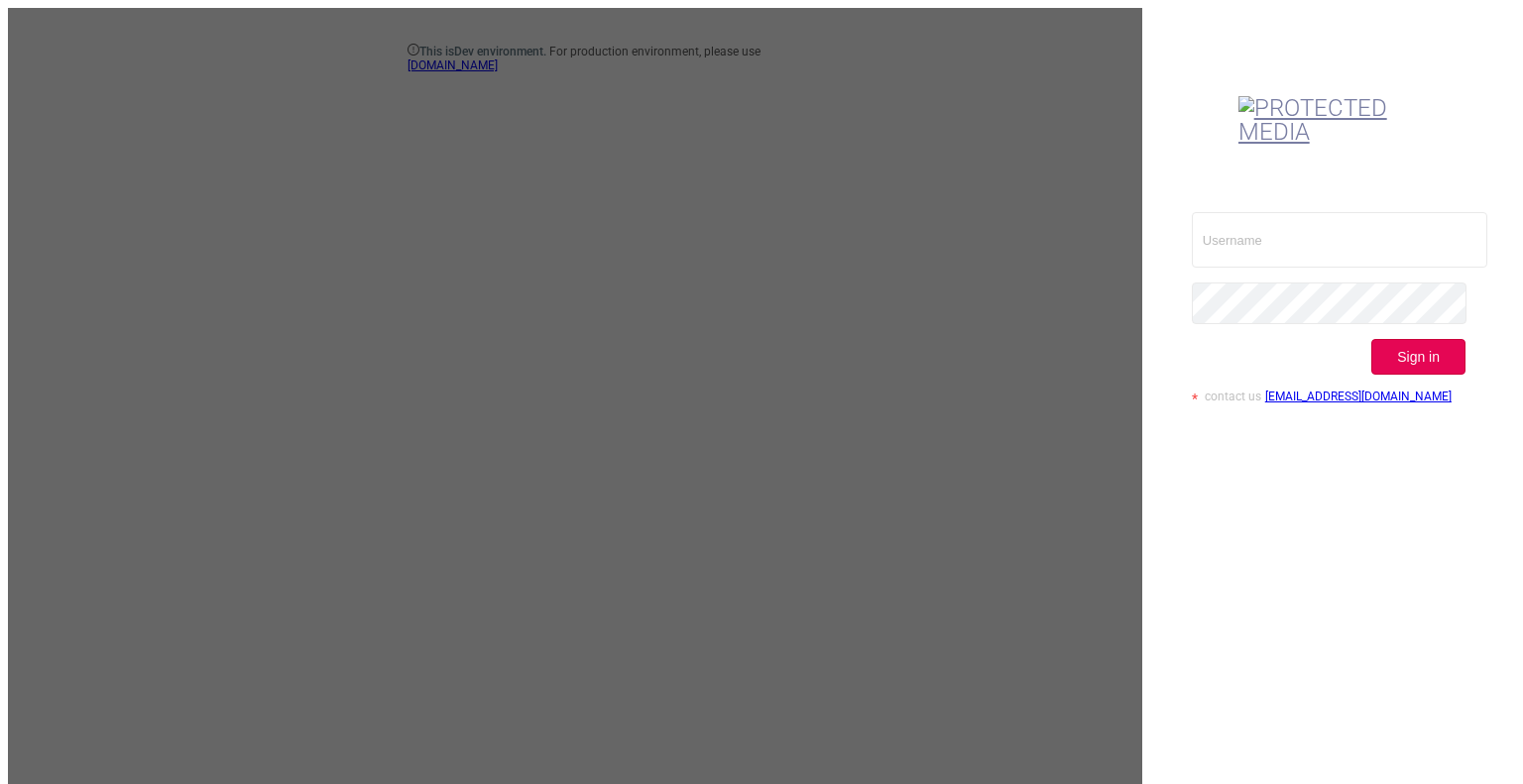 scroll, scrollTop: 0, scrollLeft: 0, axis: both 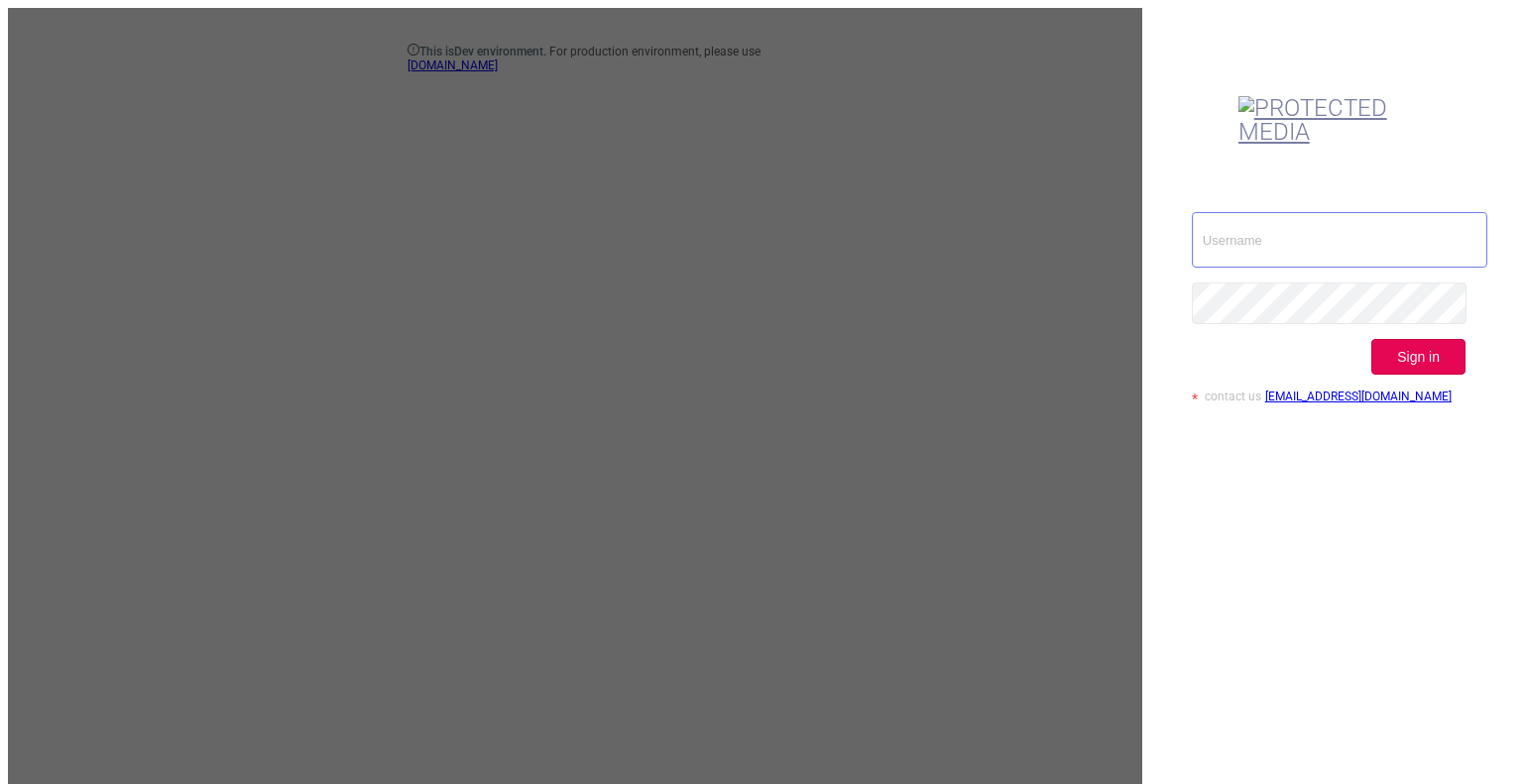 click at bounding box center (1340, 240) 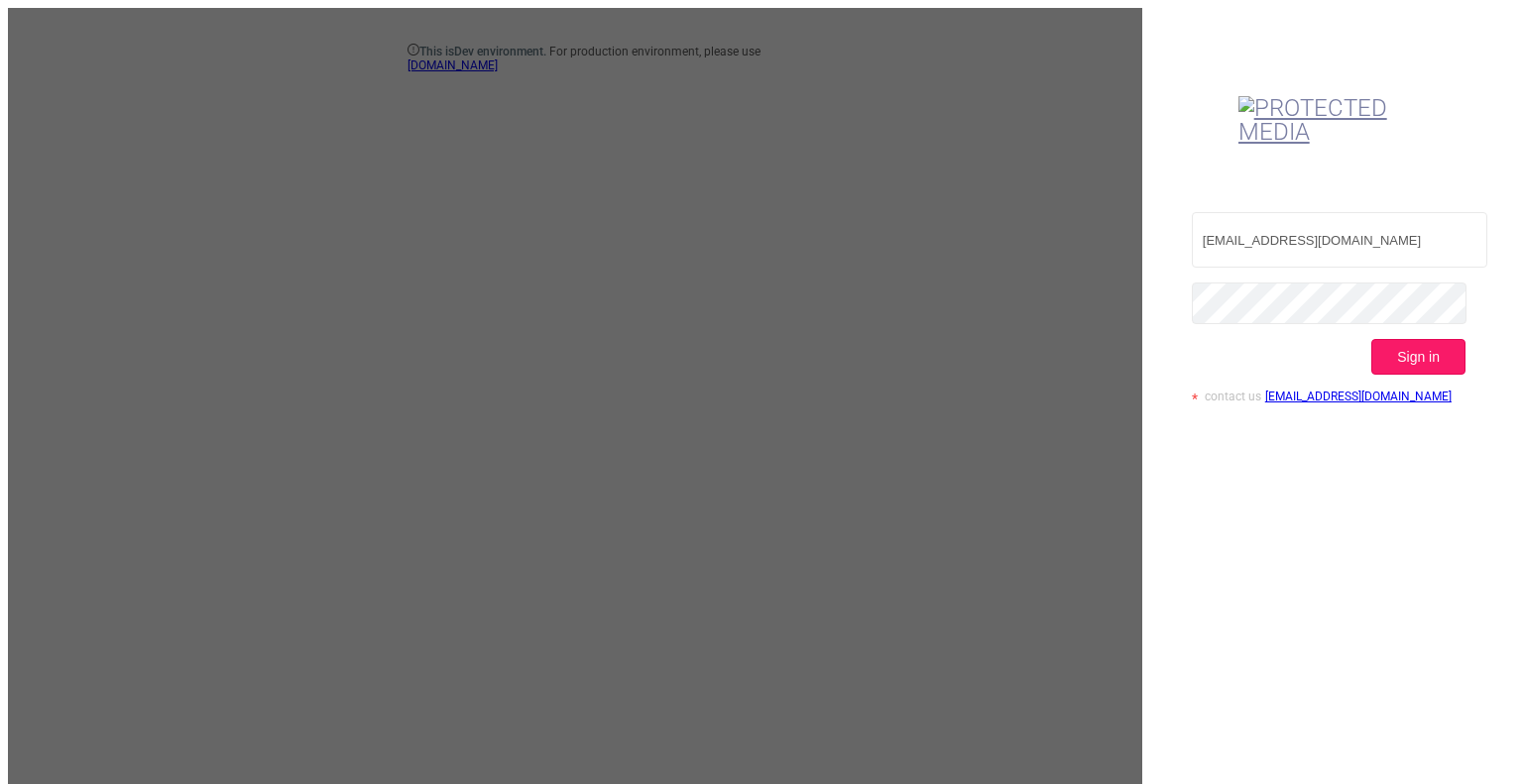 click on "Sign in" at bounding box center (1418, 357) 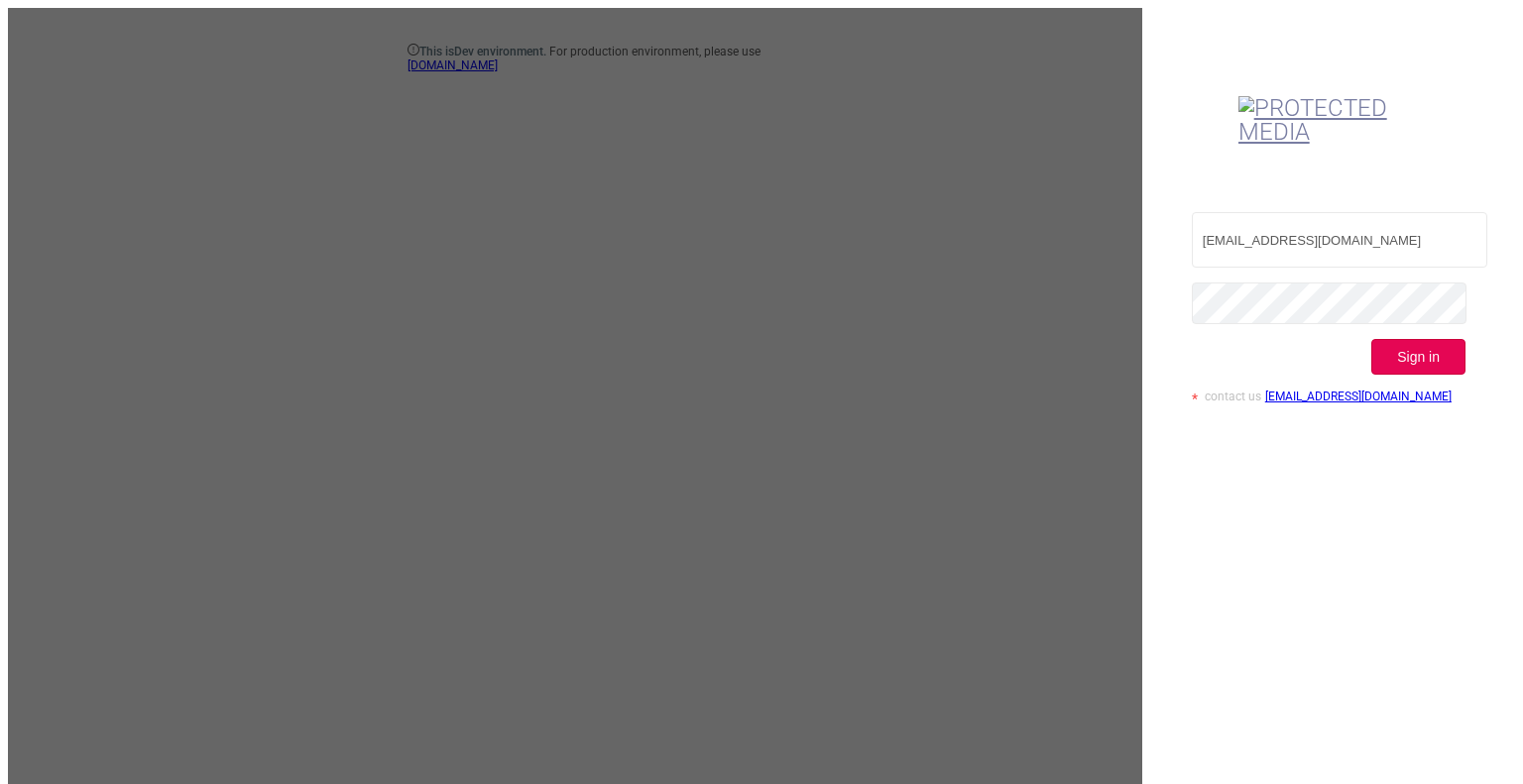 type 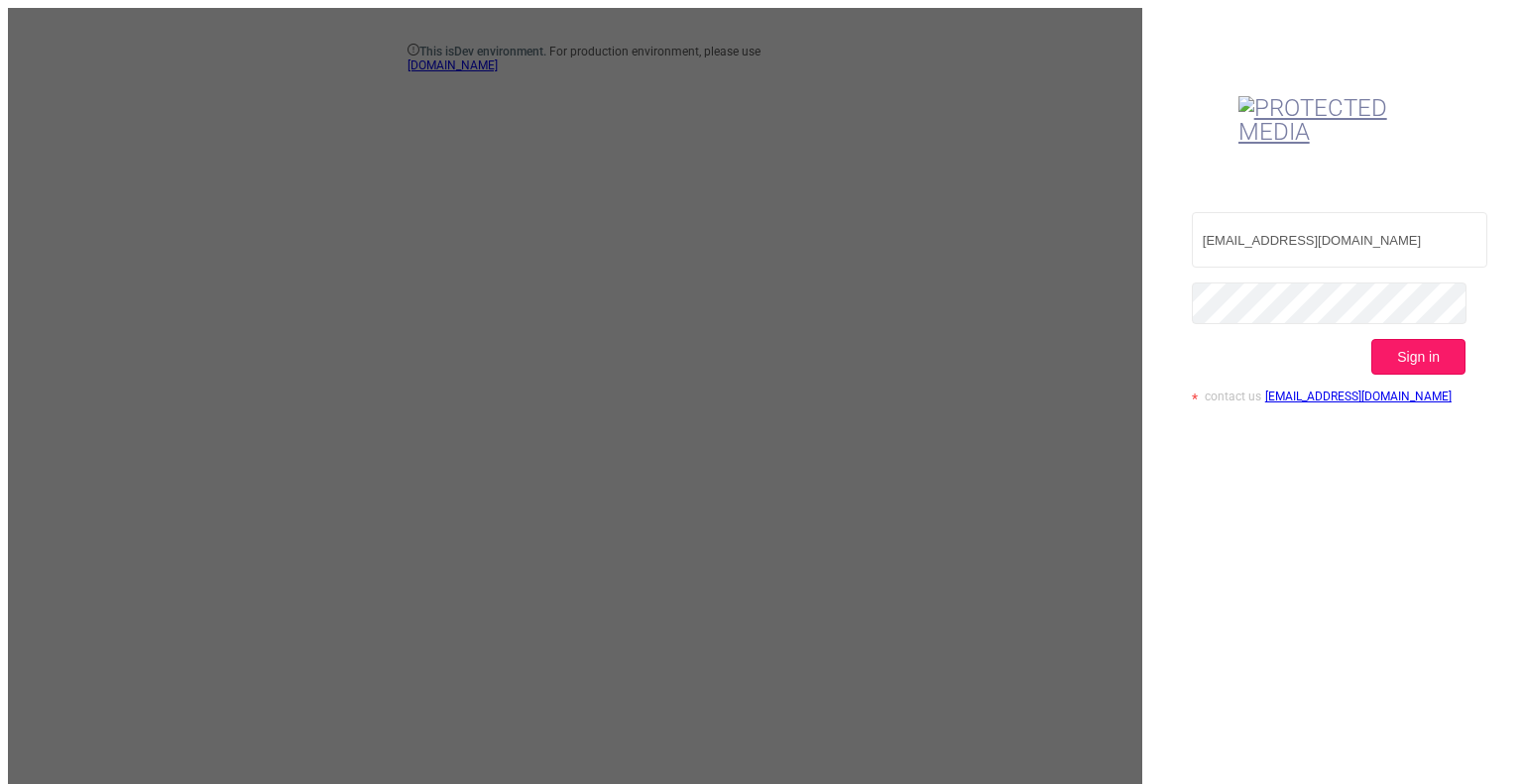 click on "Sign in" at bounding box center [1418, 357] 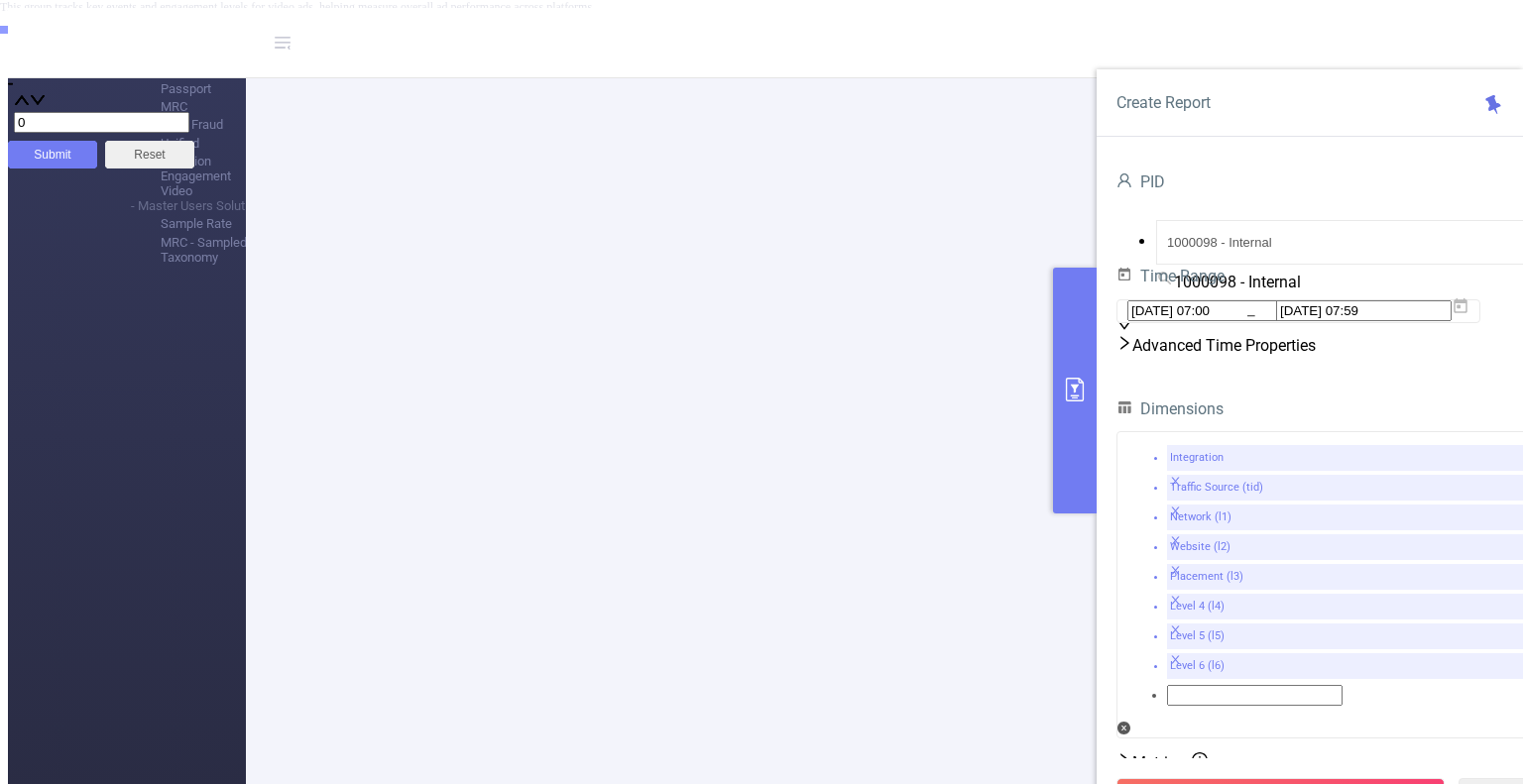 scroll, scrollTop: 198, scrollLeft: 0, axis: vertical 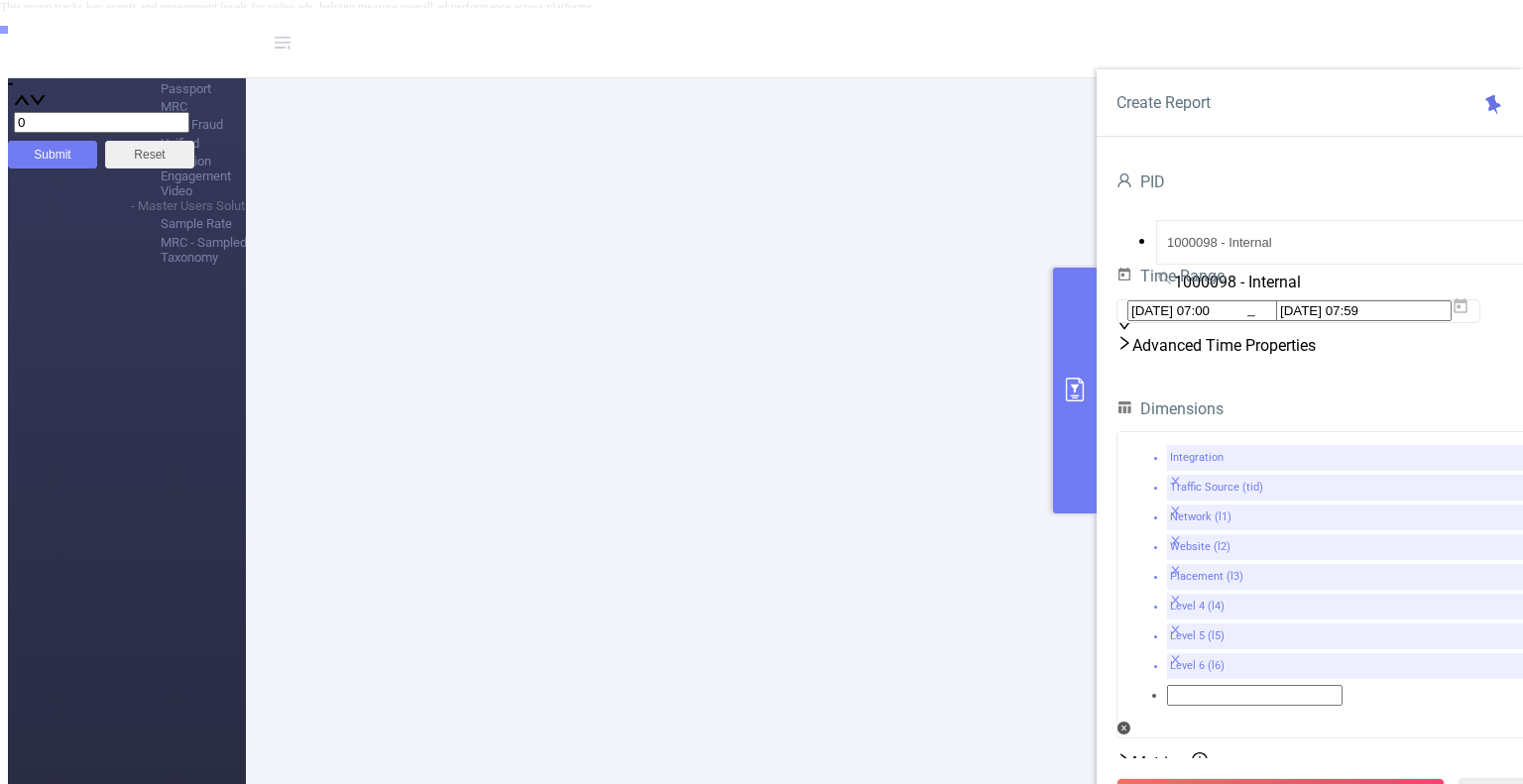 drag, startPoint x: 1082, startPoint y: 372, endPoint x: 1069, endPoint y: 386, distance: 19.104973 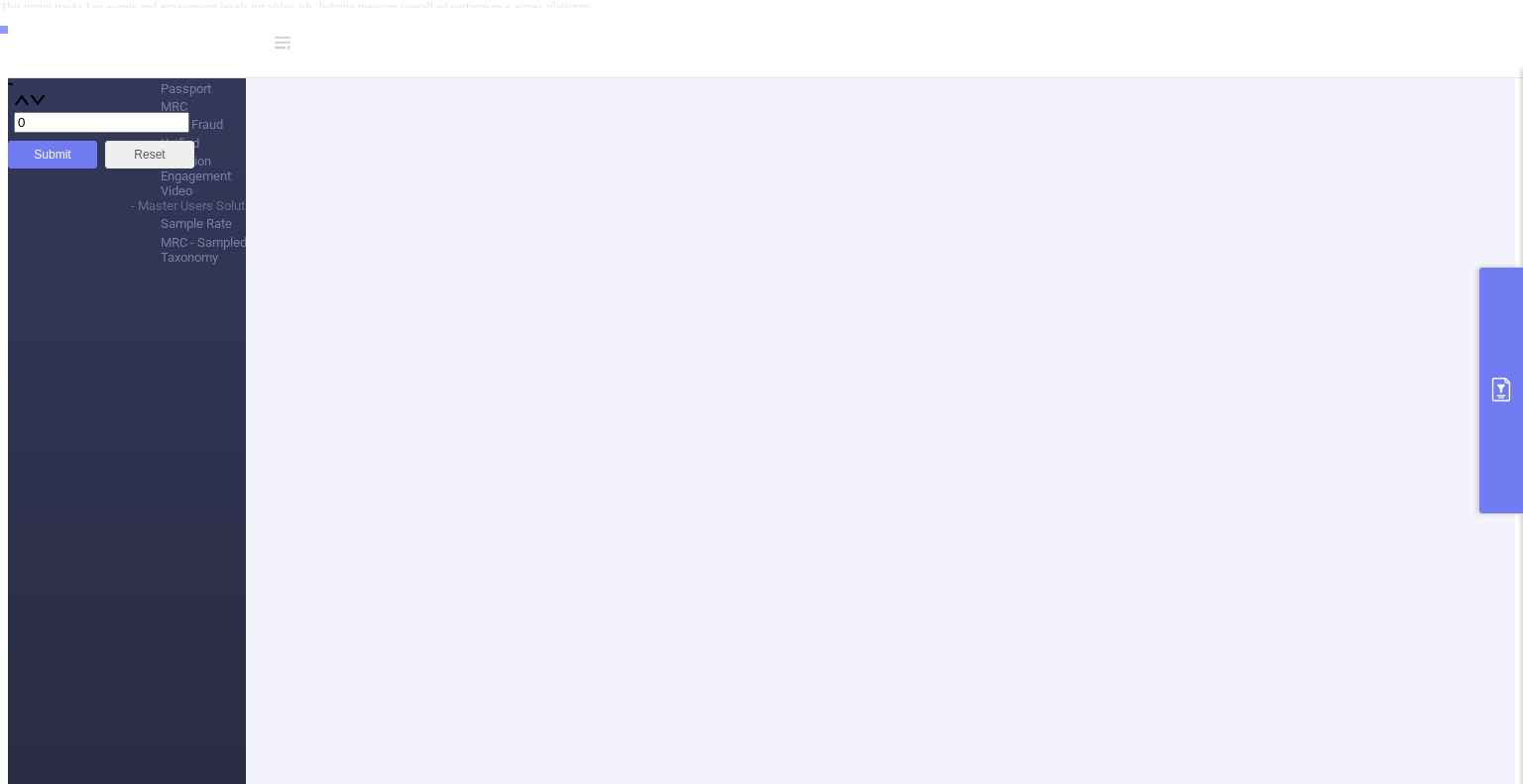 scroll, scrollTop: 595, scrollLeft: 0, axis: vertical 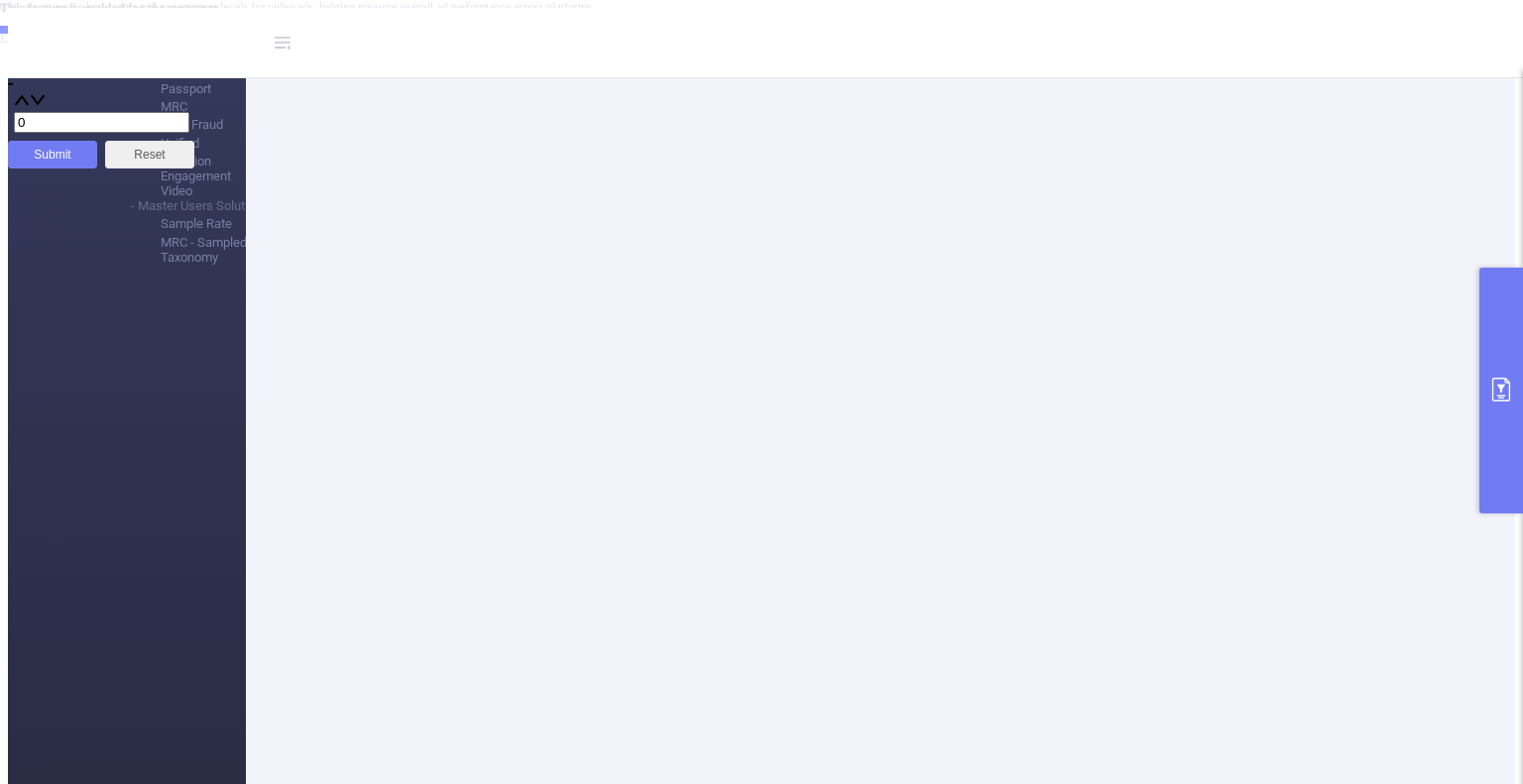 click at bounding box center (213, -334) 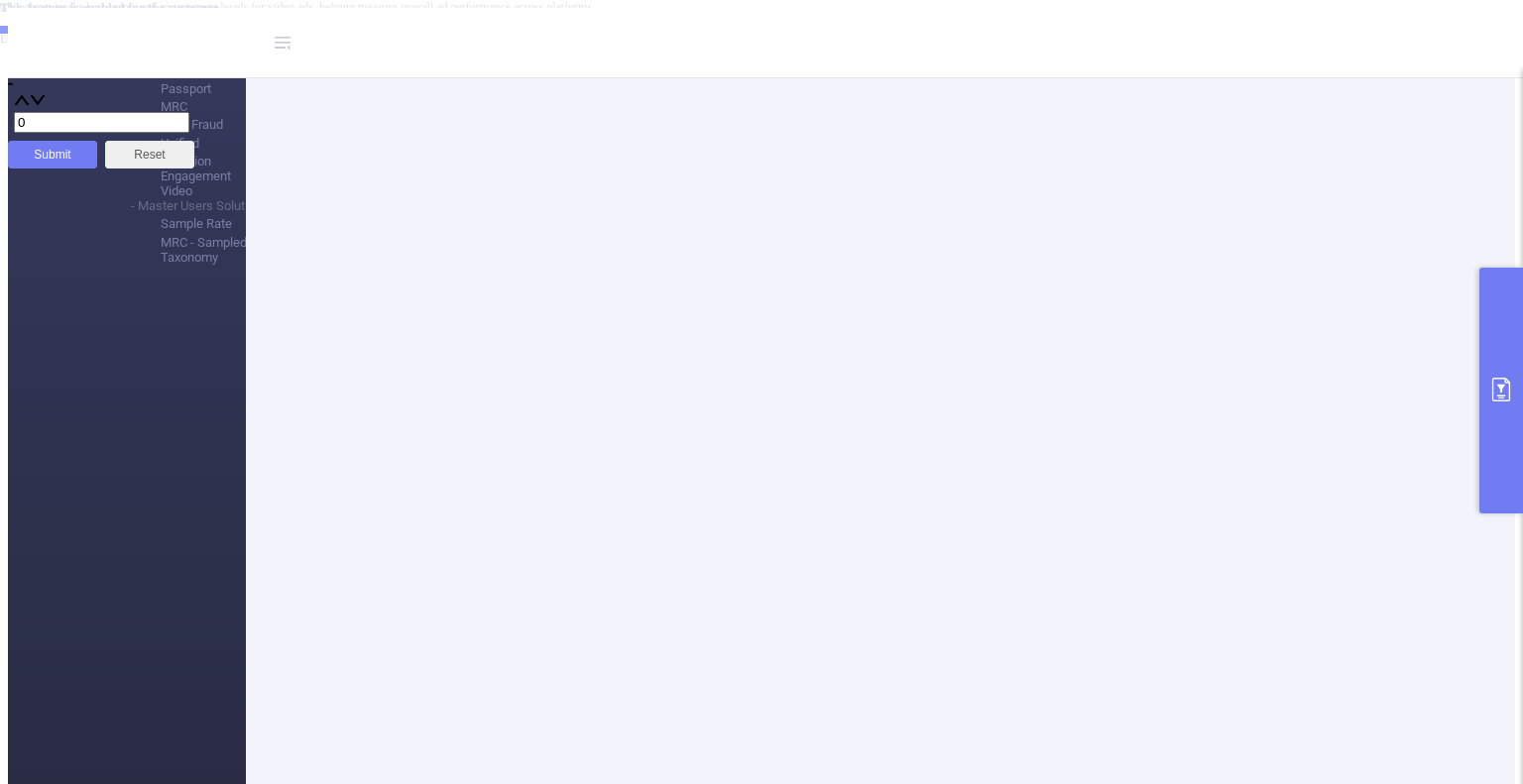 click at bounding box center (213, -334) 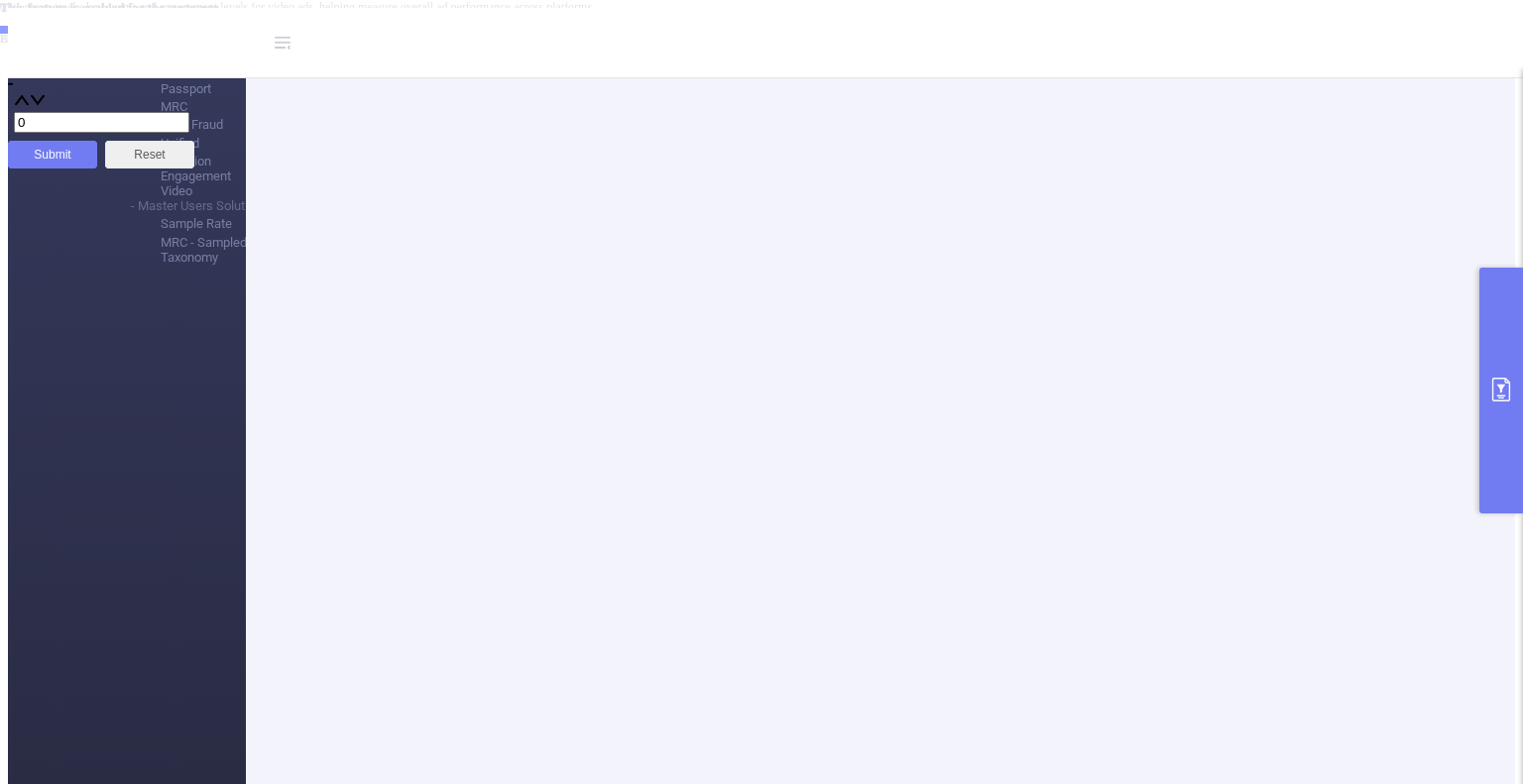 click at bounding box center (213, -334) 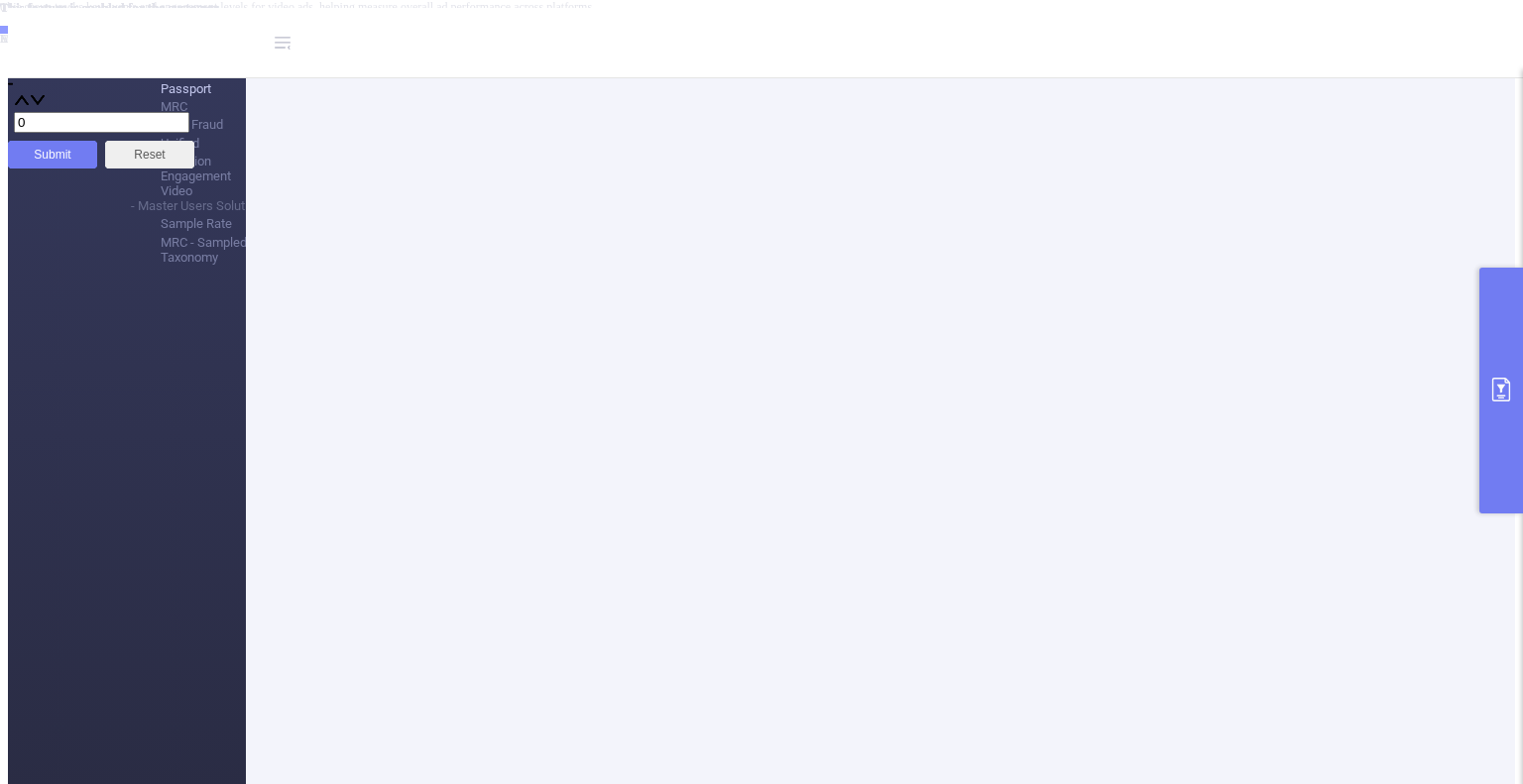 click at bounding box center [213, -334] 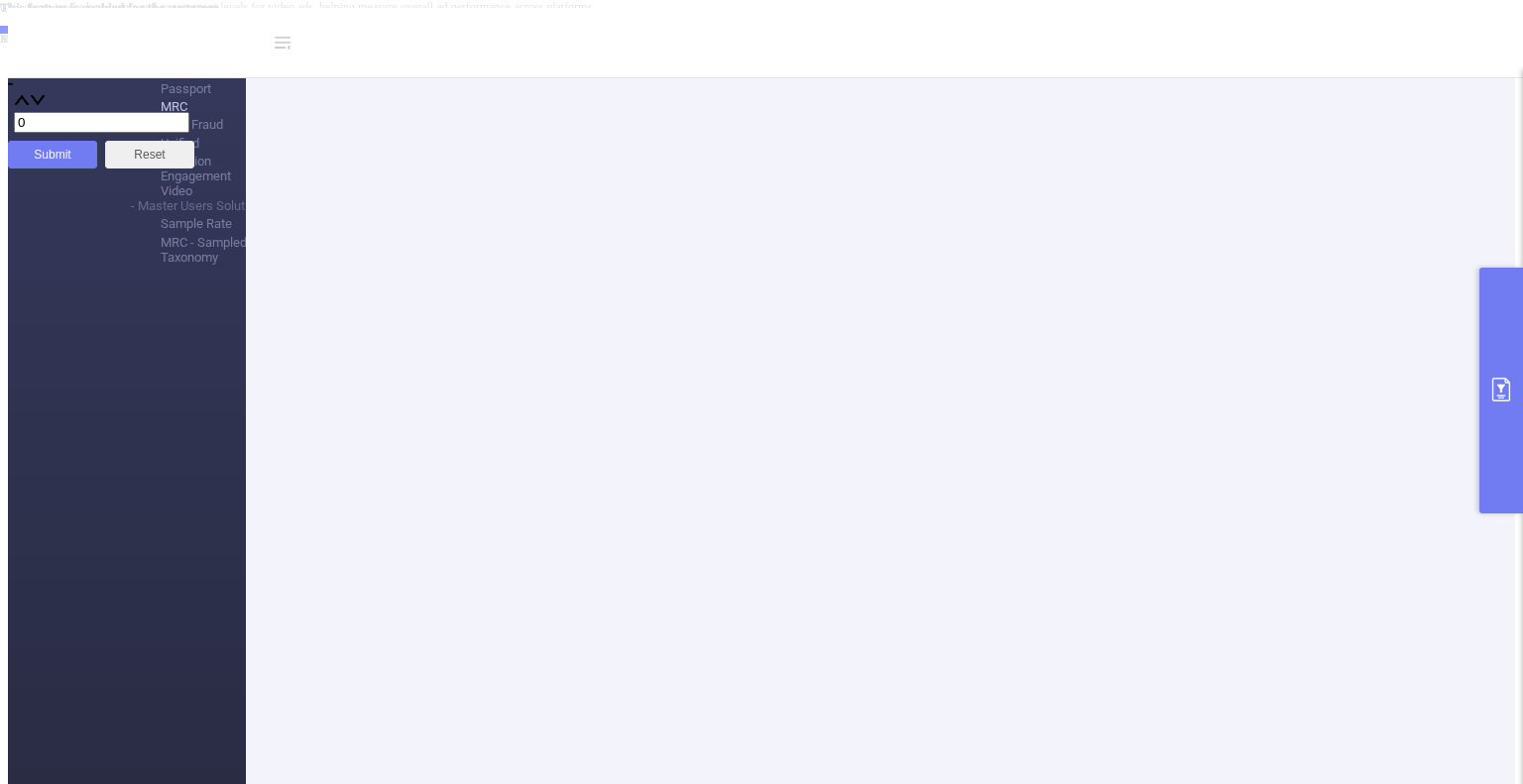click at bounding box center [213, -334] 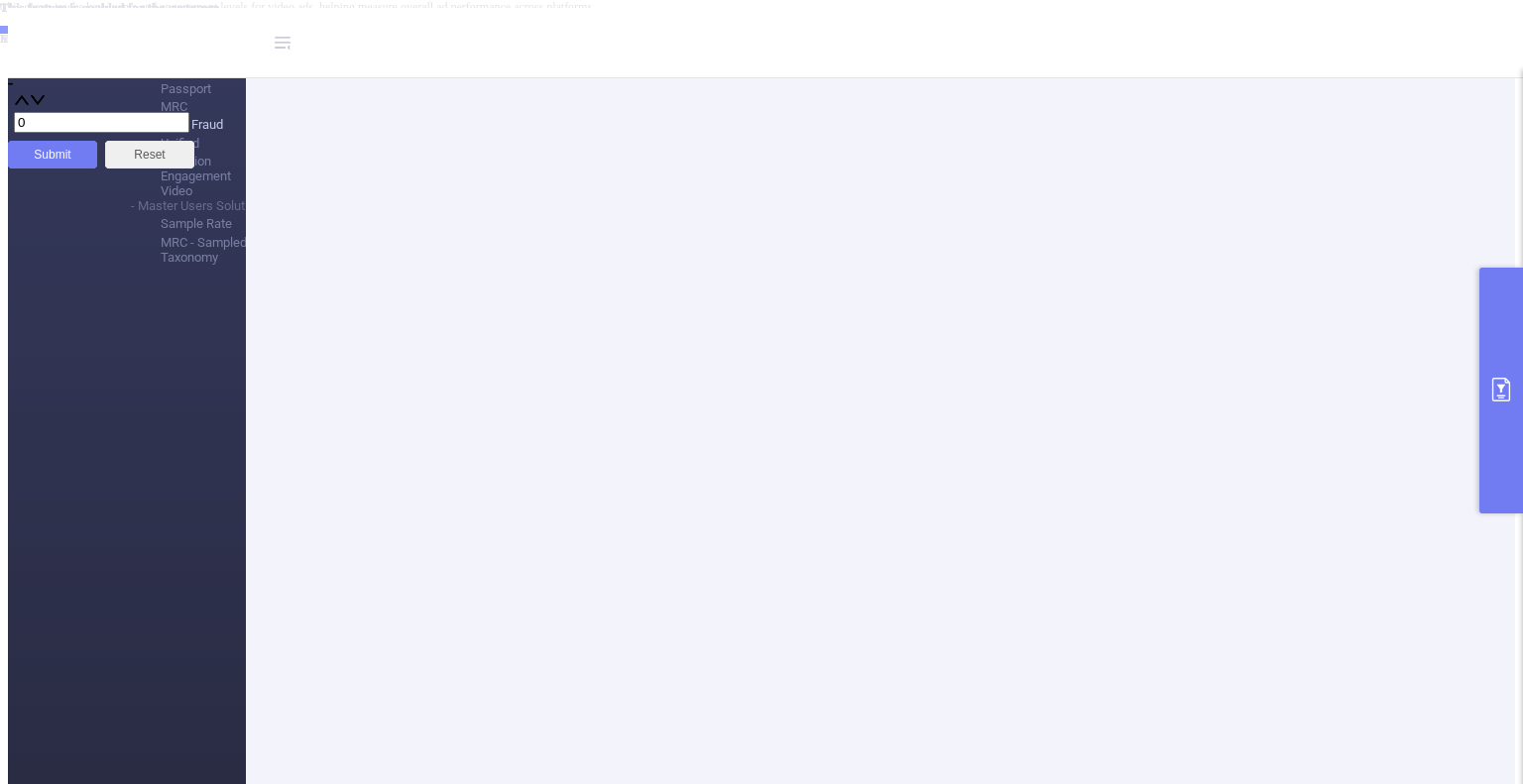 click at bounding box center (213, -334) 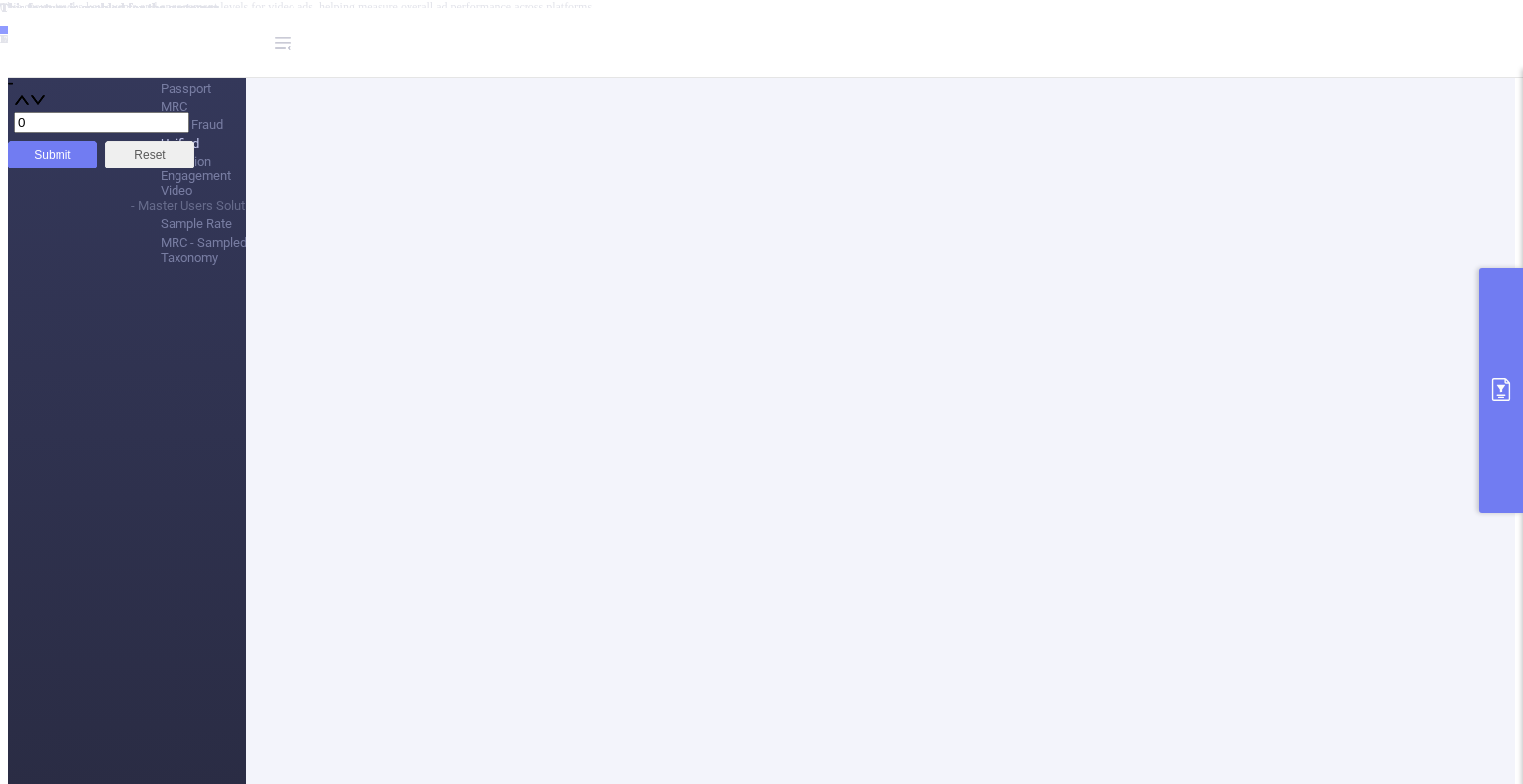 click at bounding box center (213, -334) 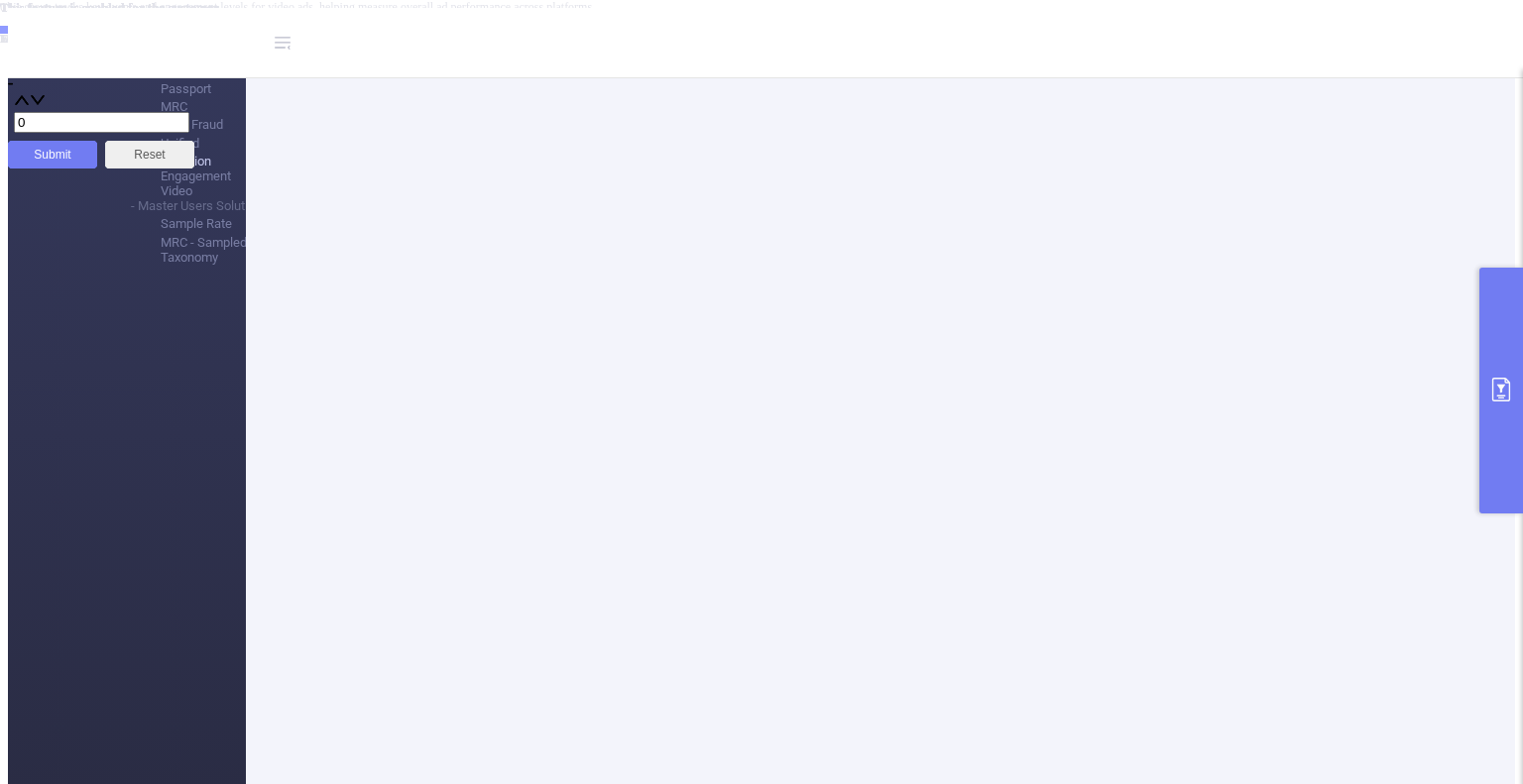 click at bounding box center [213, -334] 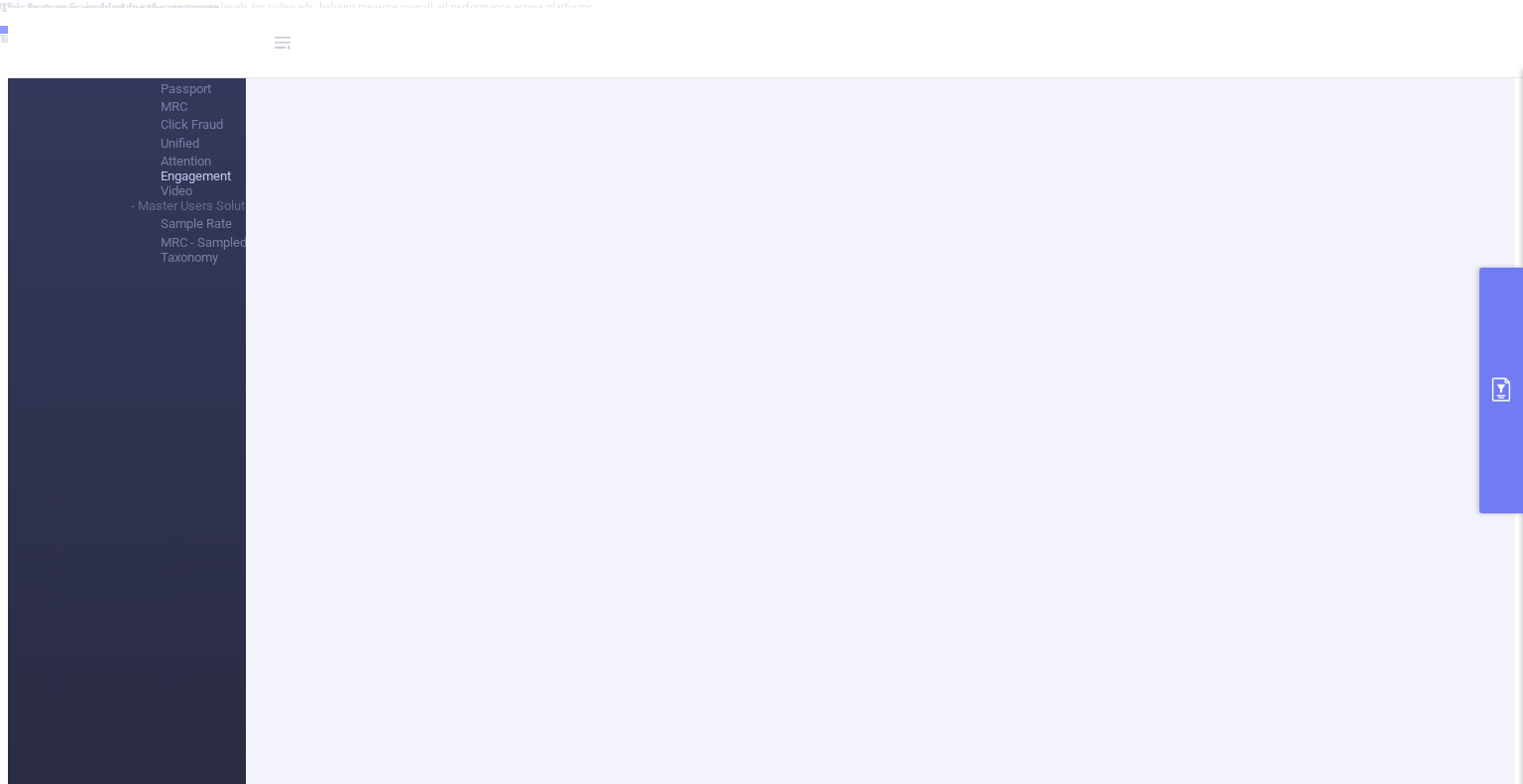 click at bounding box center (213, -334) 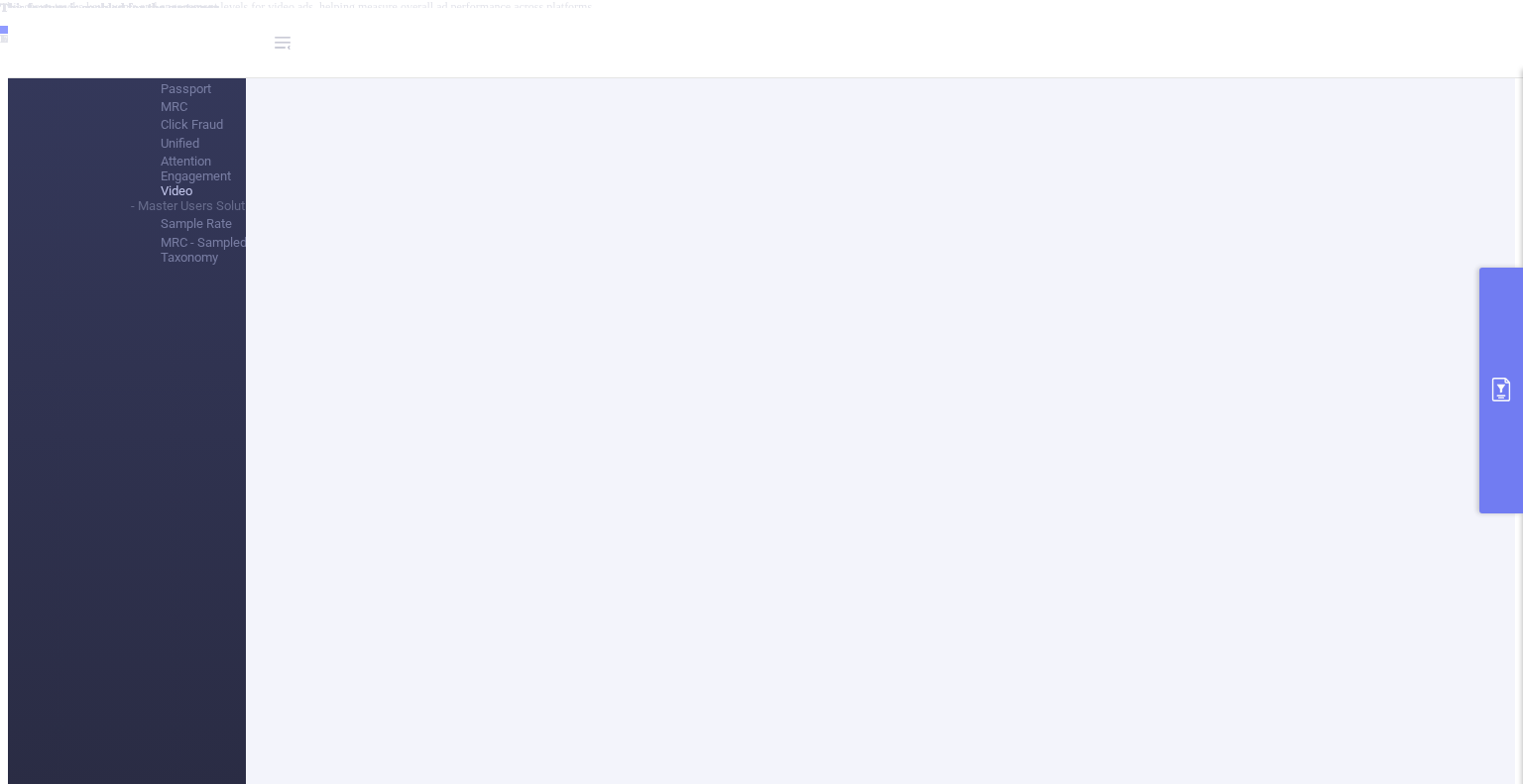 click at bounding box center (213, -334) 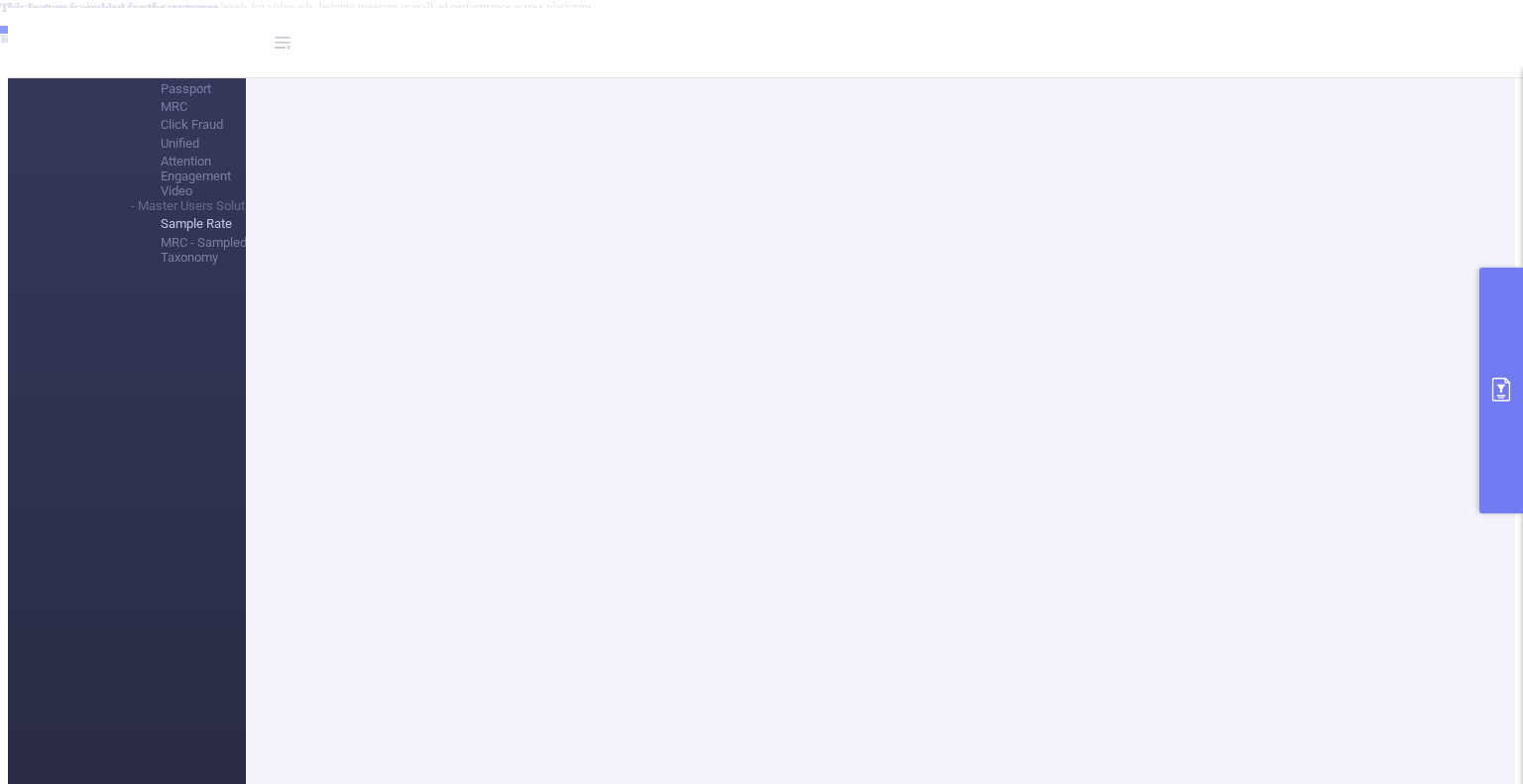 drag, startPoint x: 191, startPoint y: 654, endPoint x: 196, endPoint y: 669, distance: 15.811388 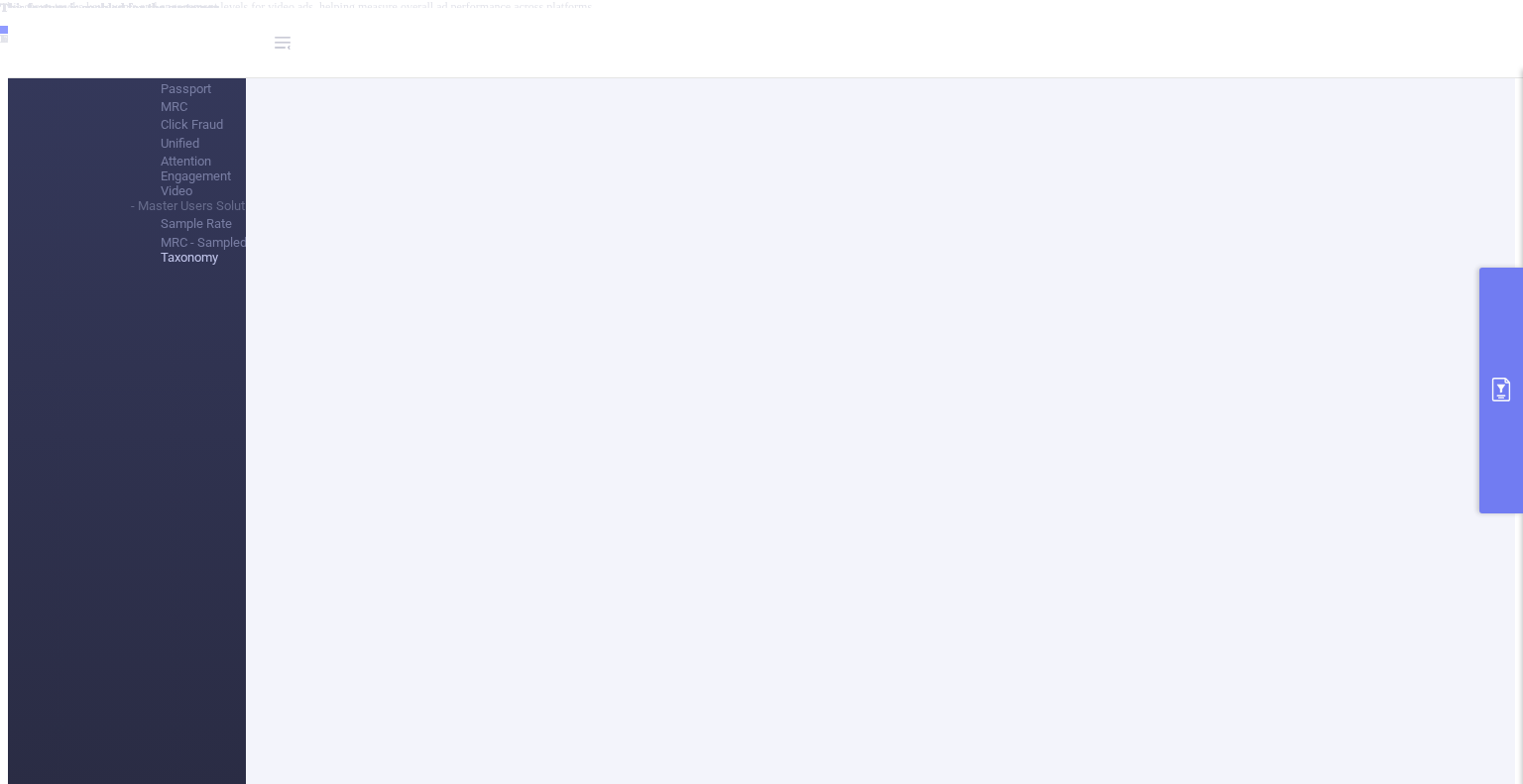 drag, startPoint x: 190, startPoint y: 691, endPoint x: 203, endPoint y: 710, distance: 23.021729 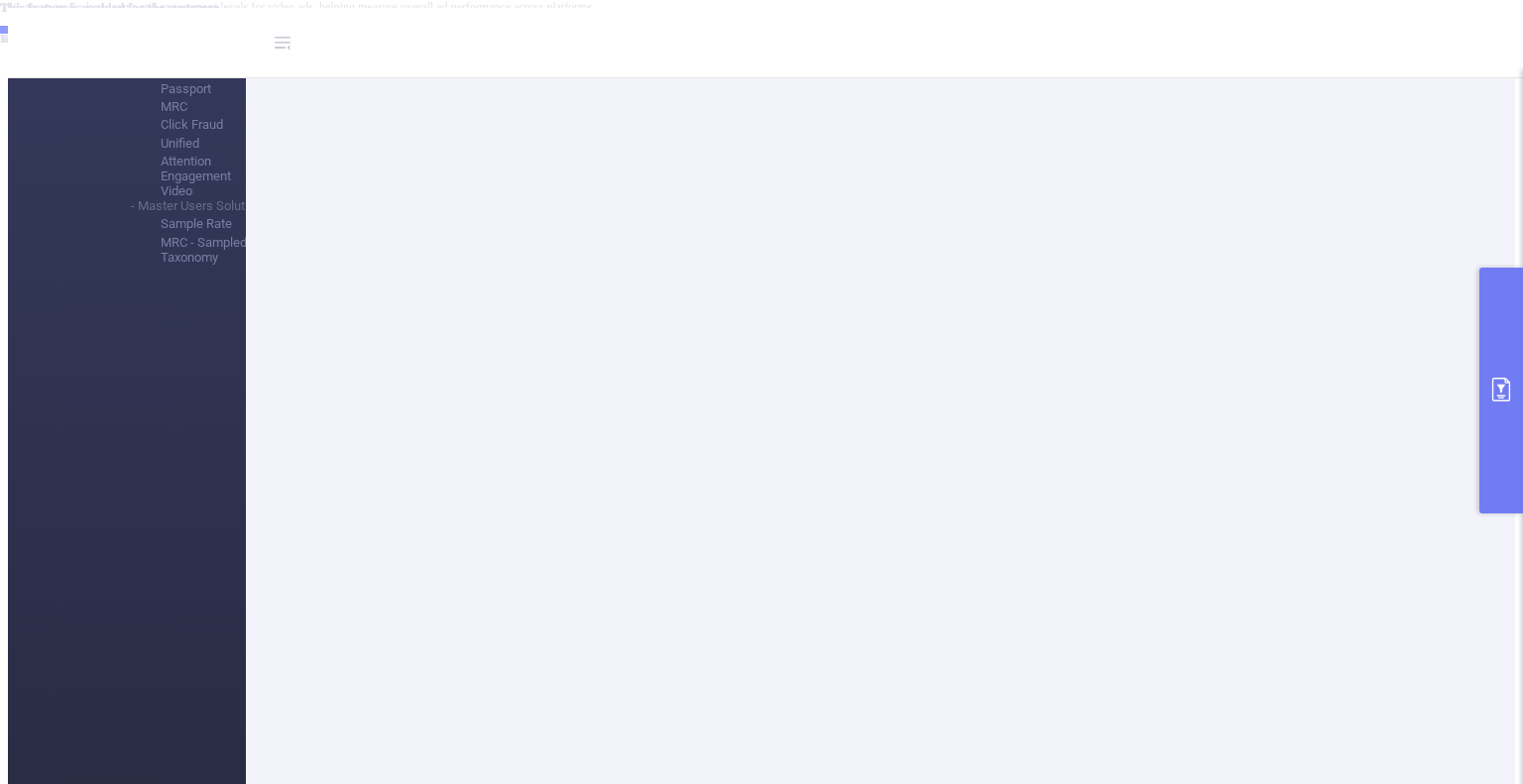 drag, startPoint x: 1502, startPoint y: 356, endPoint x: 1372, endPoint y: 367, distance: 130.46455 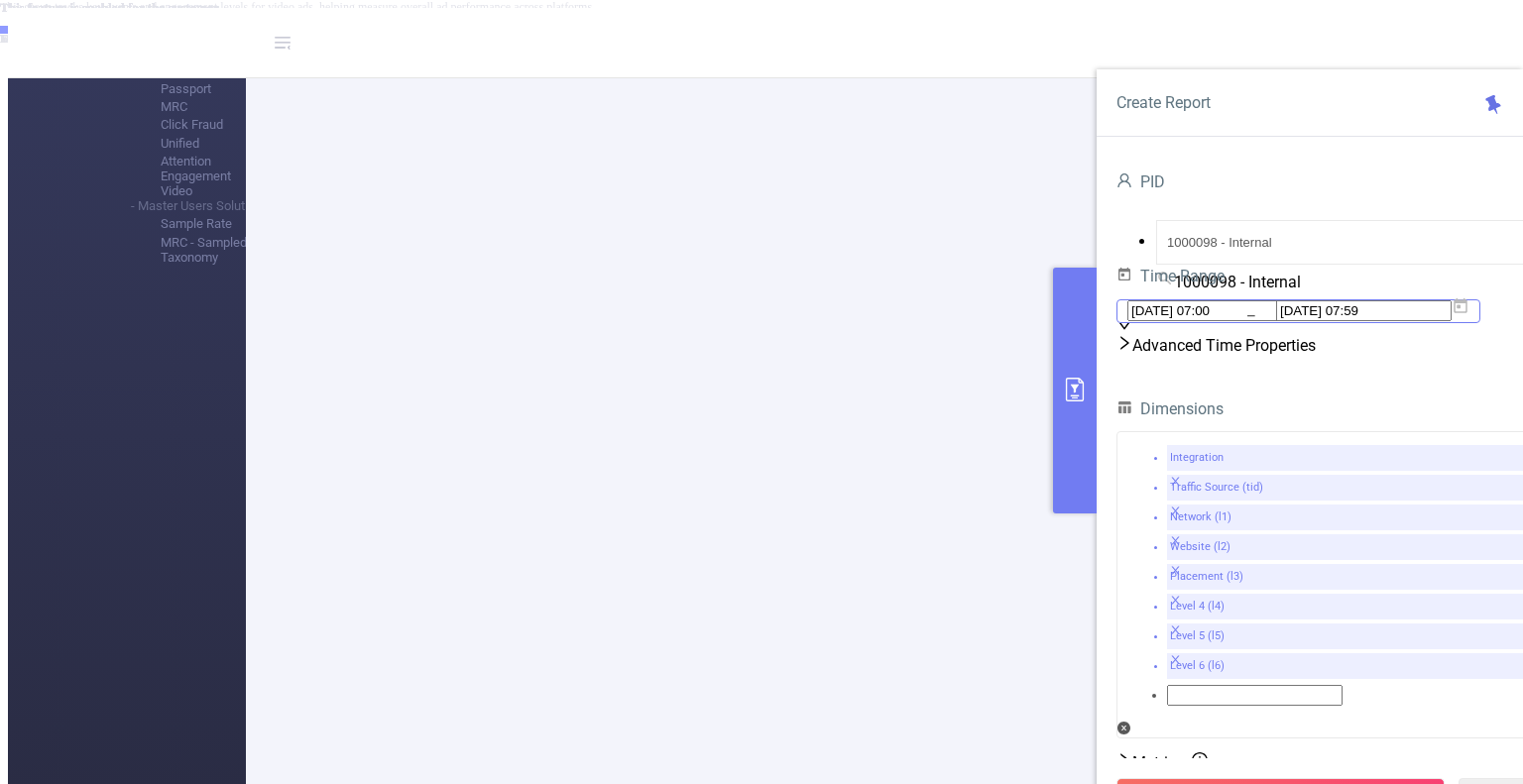 click 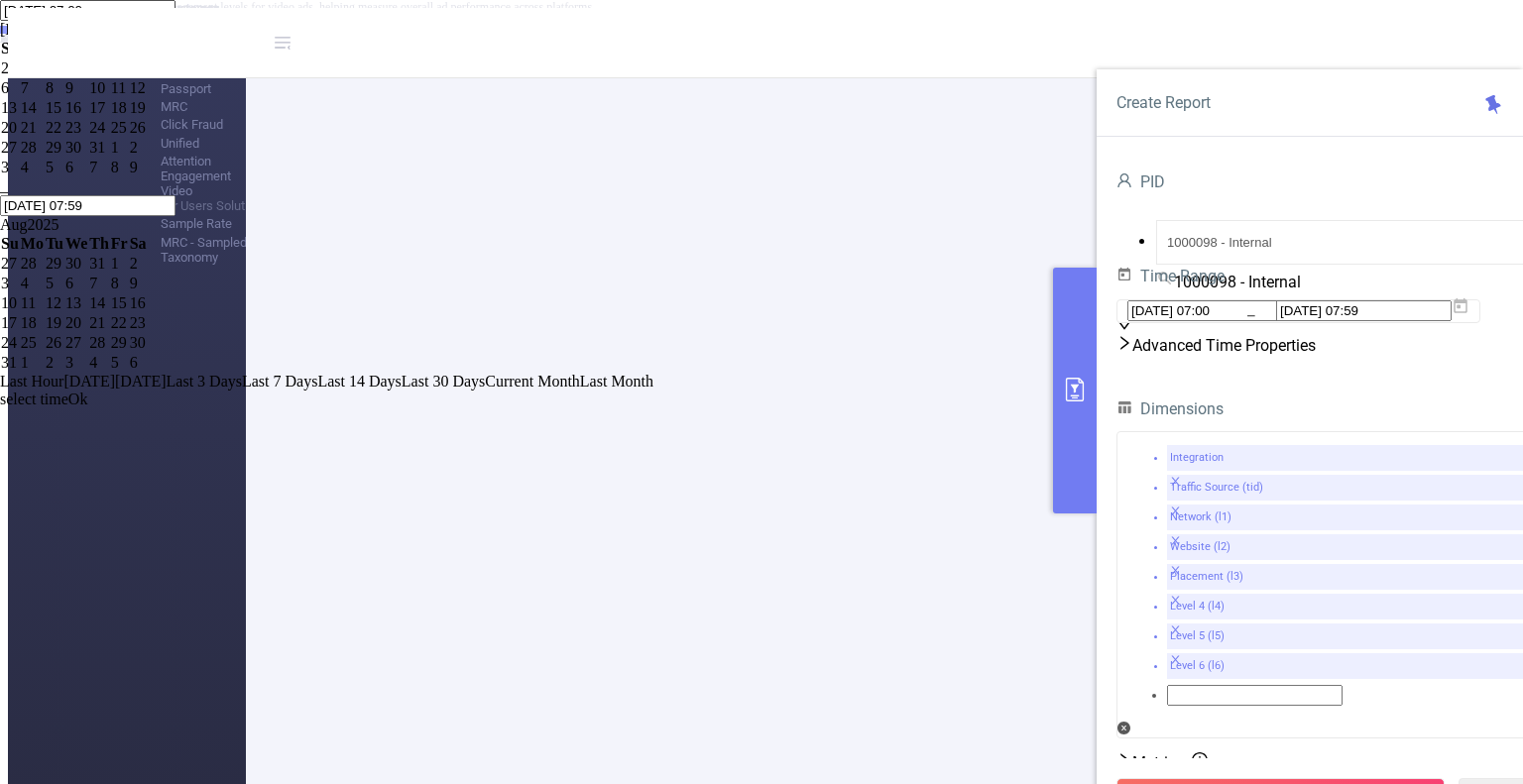 click on "1" at bounding box center (55, 68) 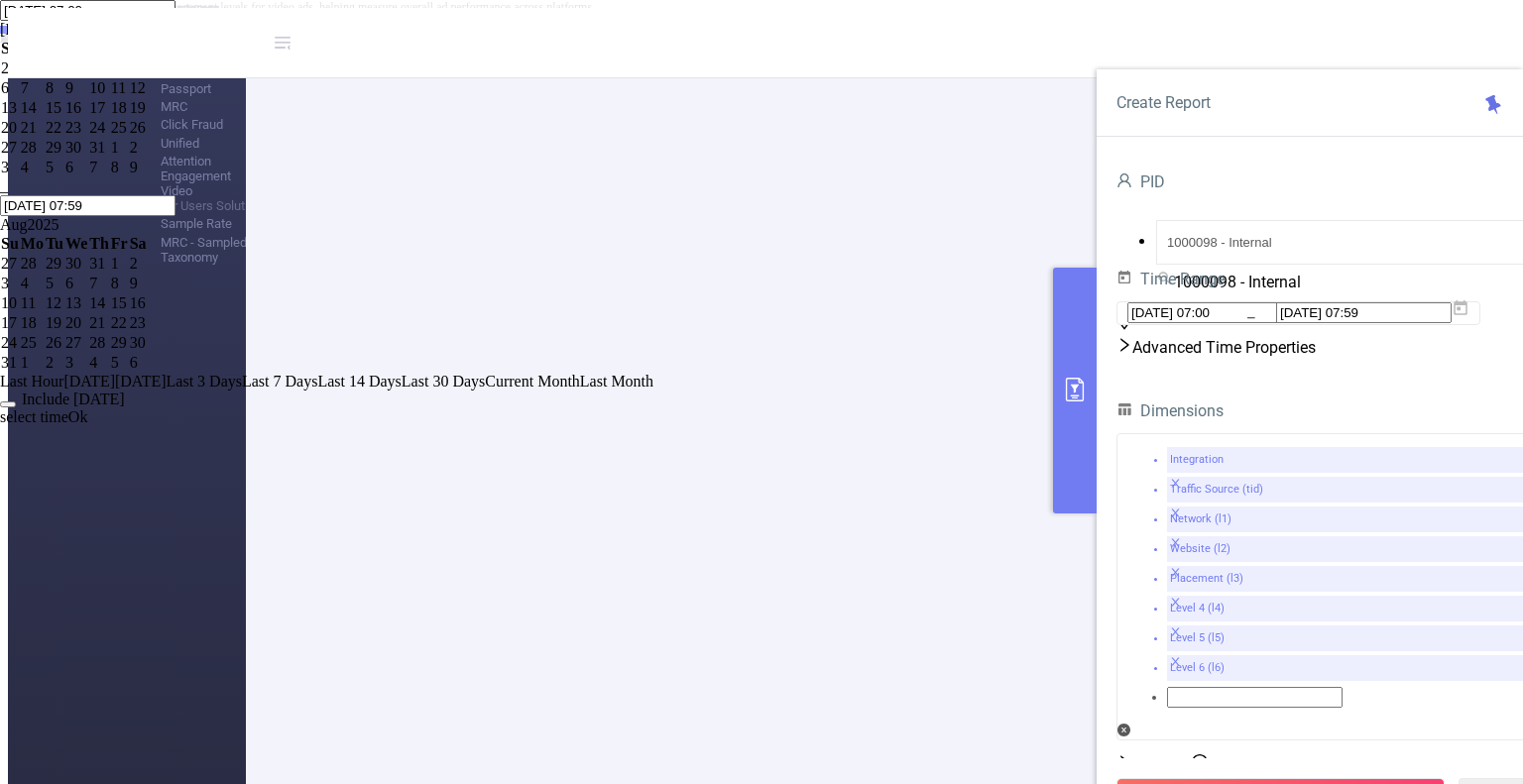 click on "Ok" at bounding box center [78, 416] 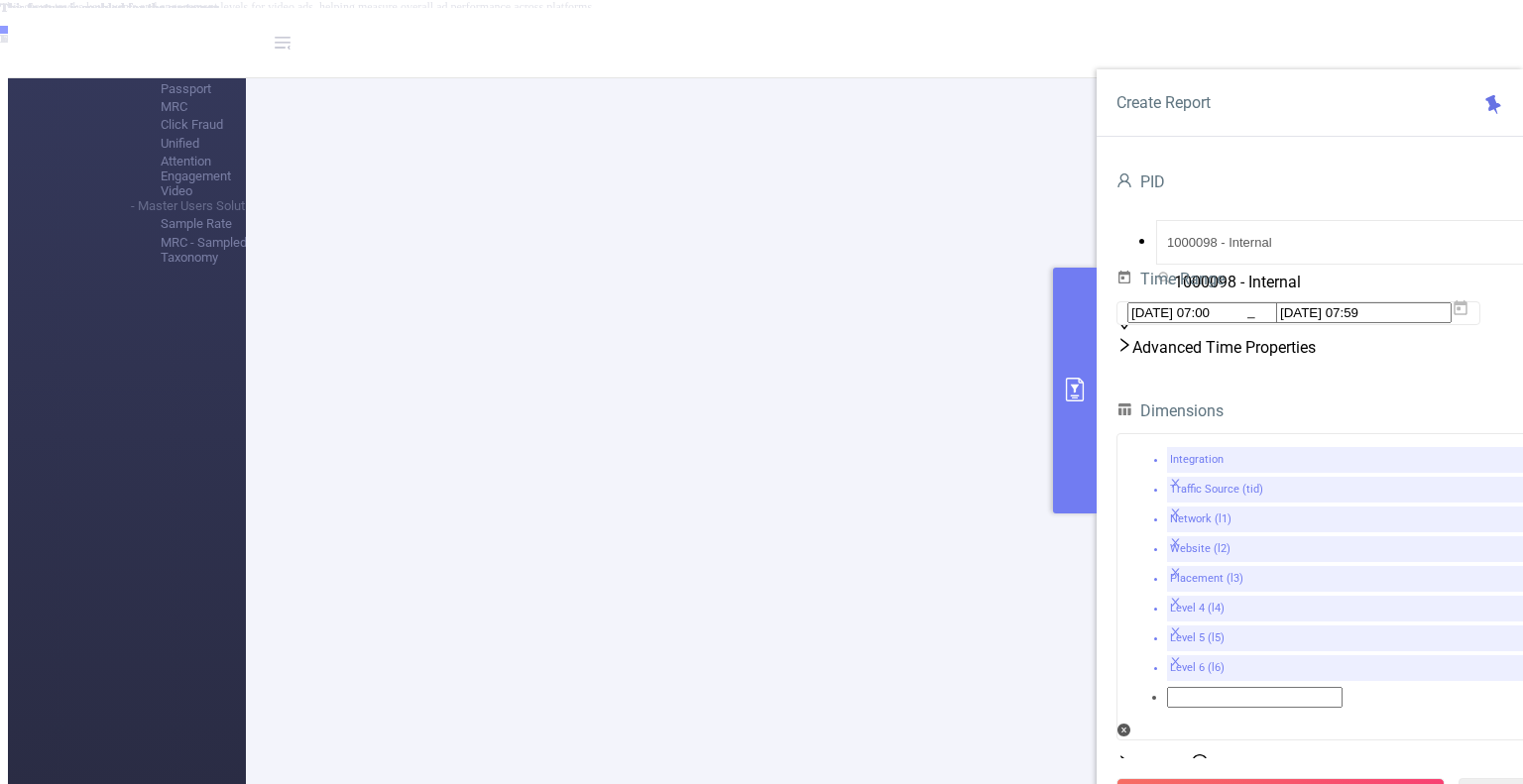 click on "Run Report" at bounding box center (1280, 796) 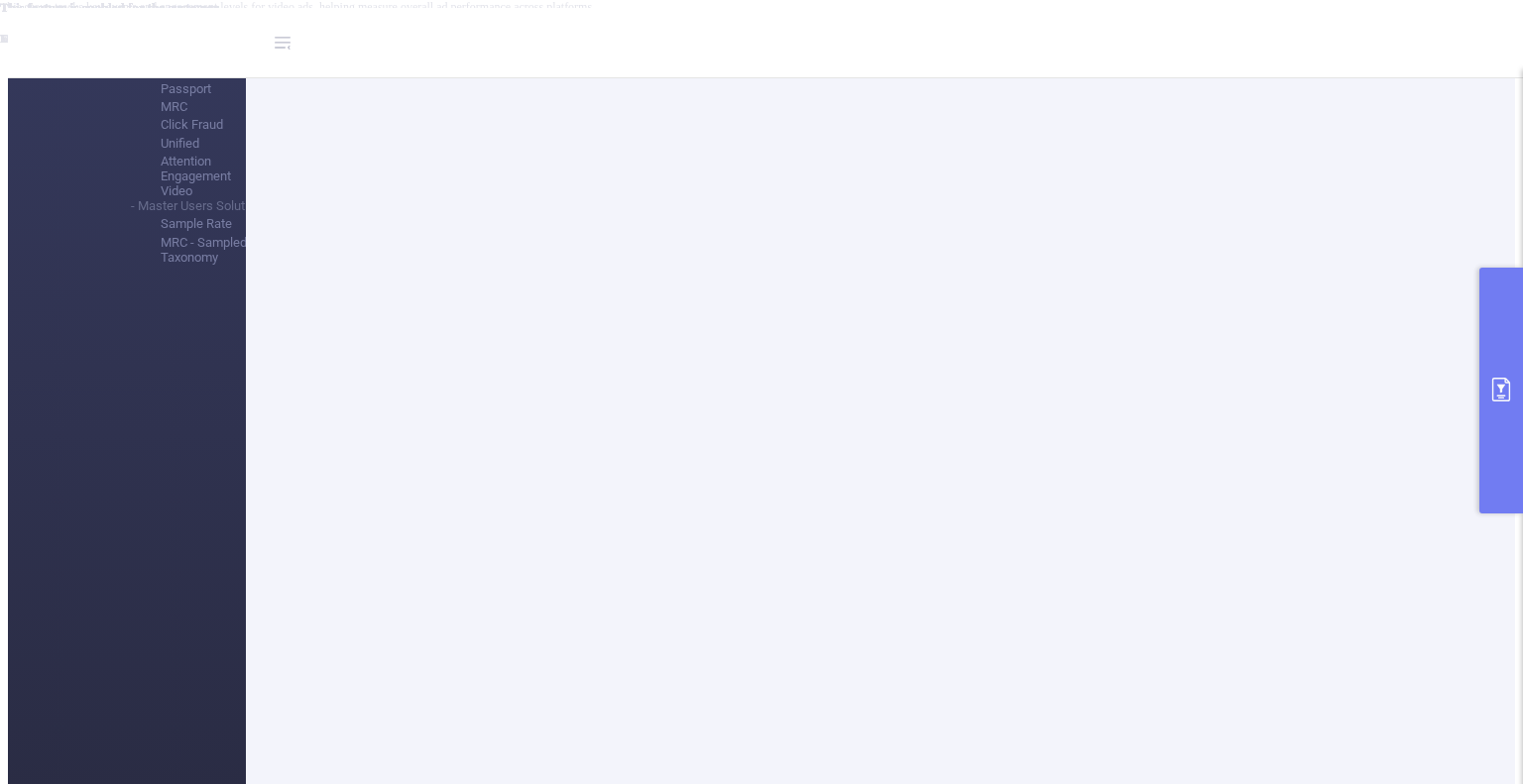 scroll, scrollTop: 213, scrollLeft: 0, axis: vertical 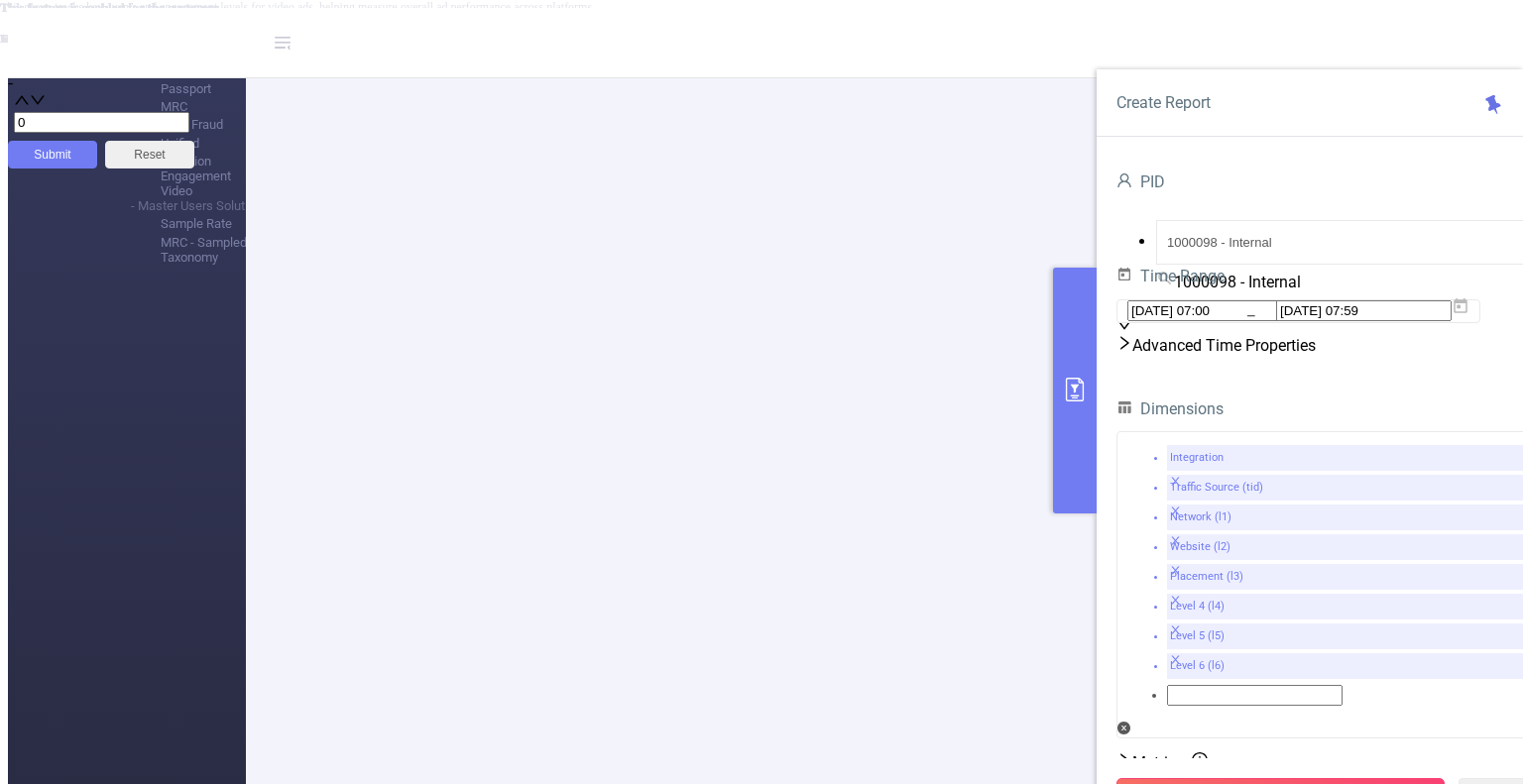 click on "Run Report" at bounding box center [1280, 796] 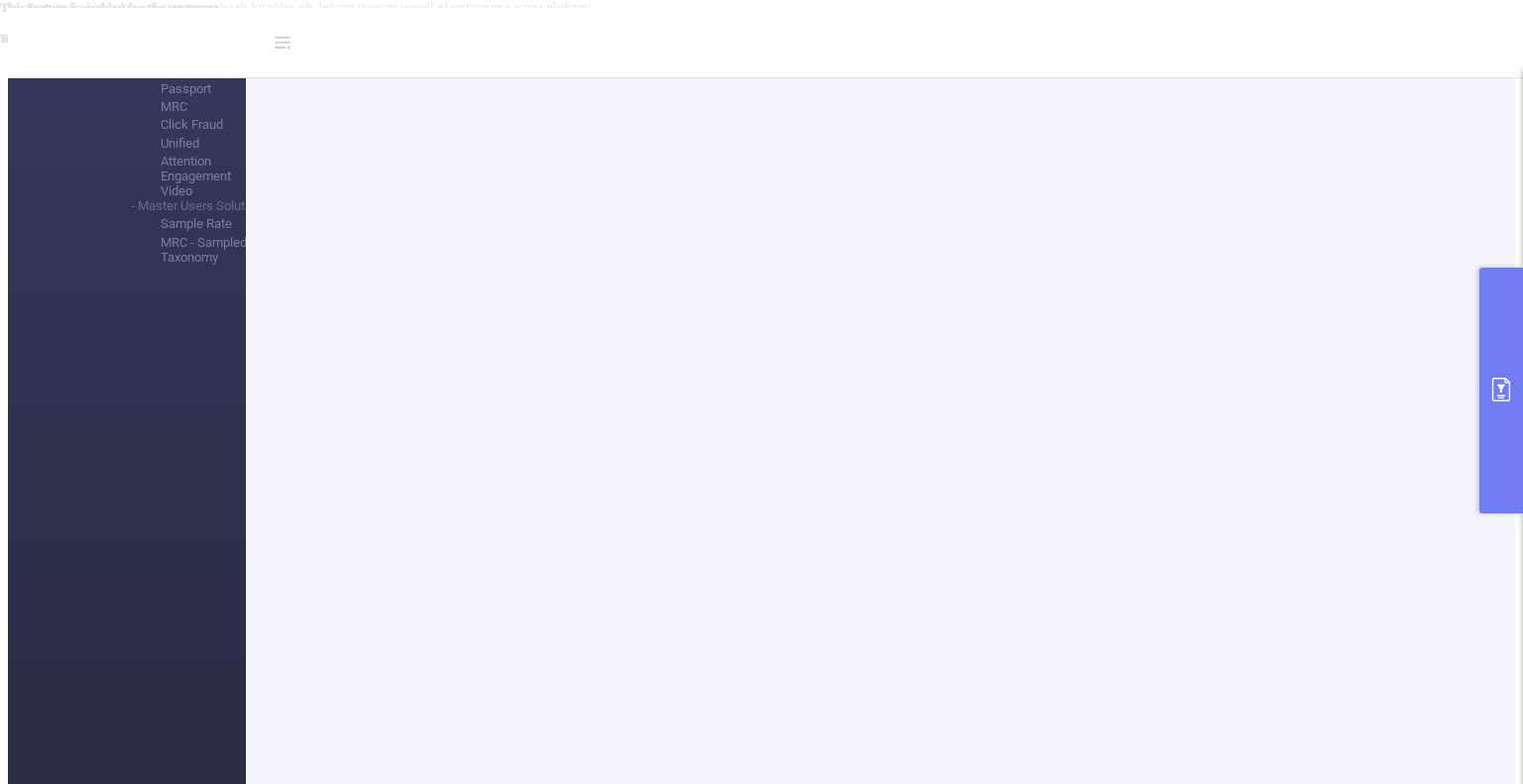 scroll, scrollTop: 213, scrollLeft: 0, axis: vertical 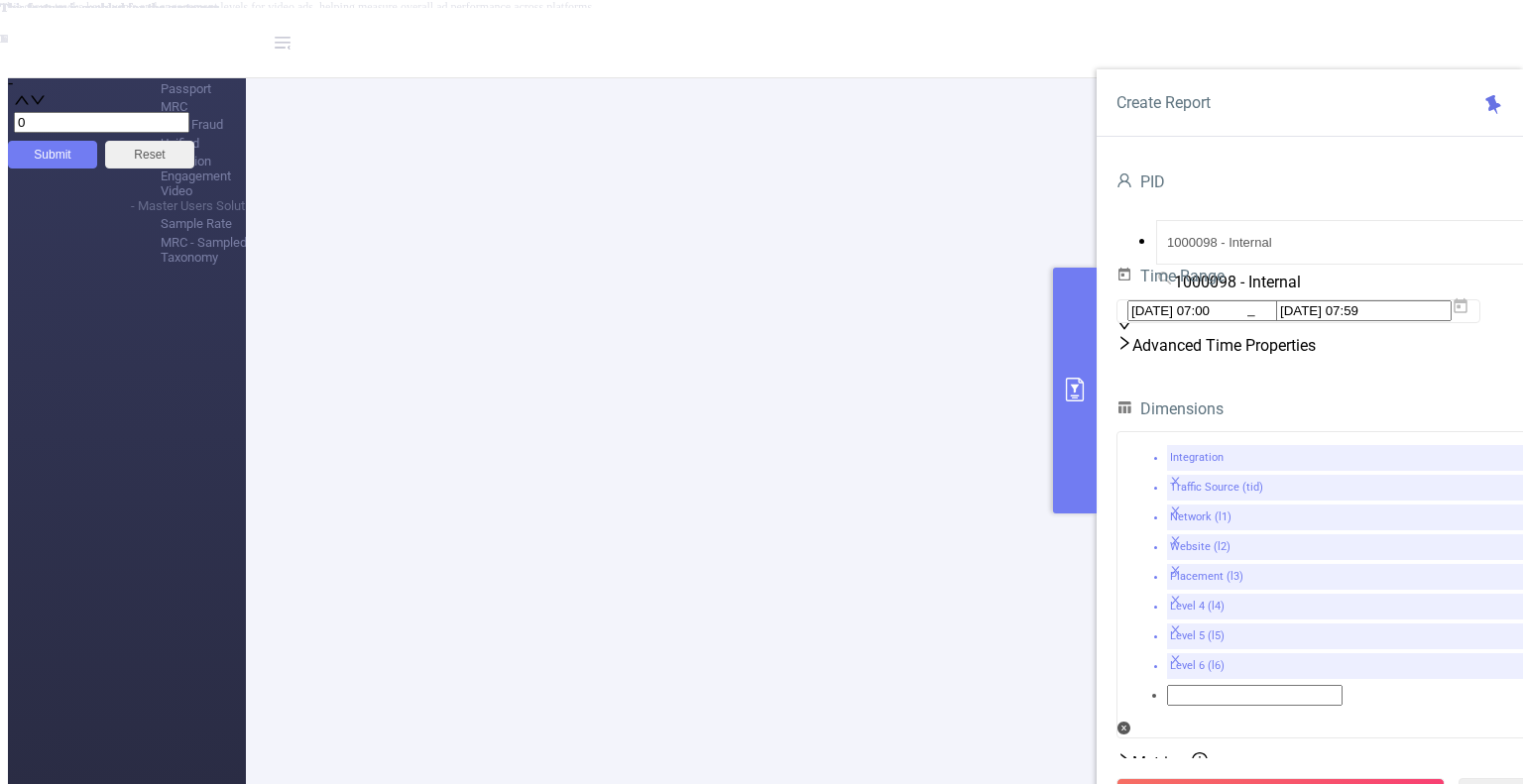 click on "Run Report" at bounding box center [1280, 796] 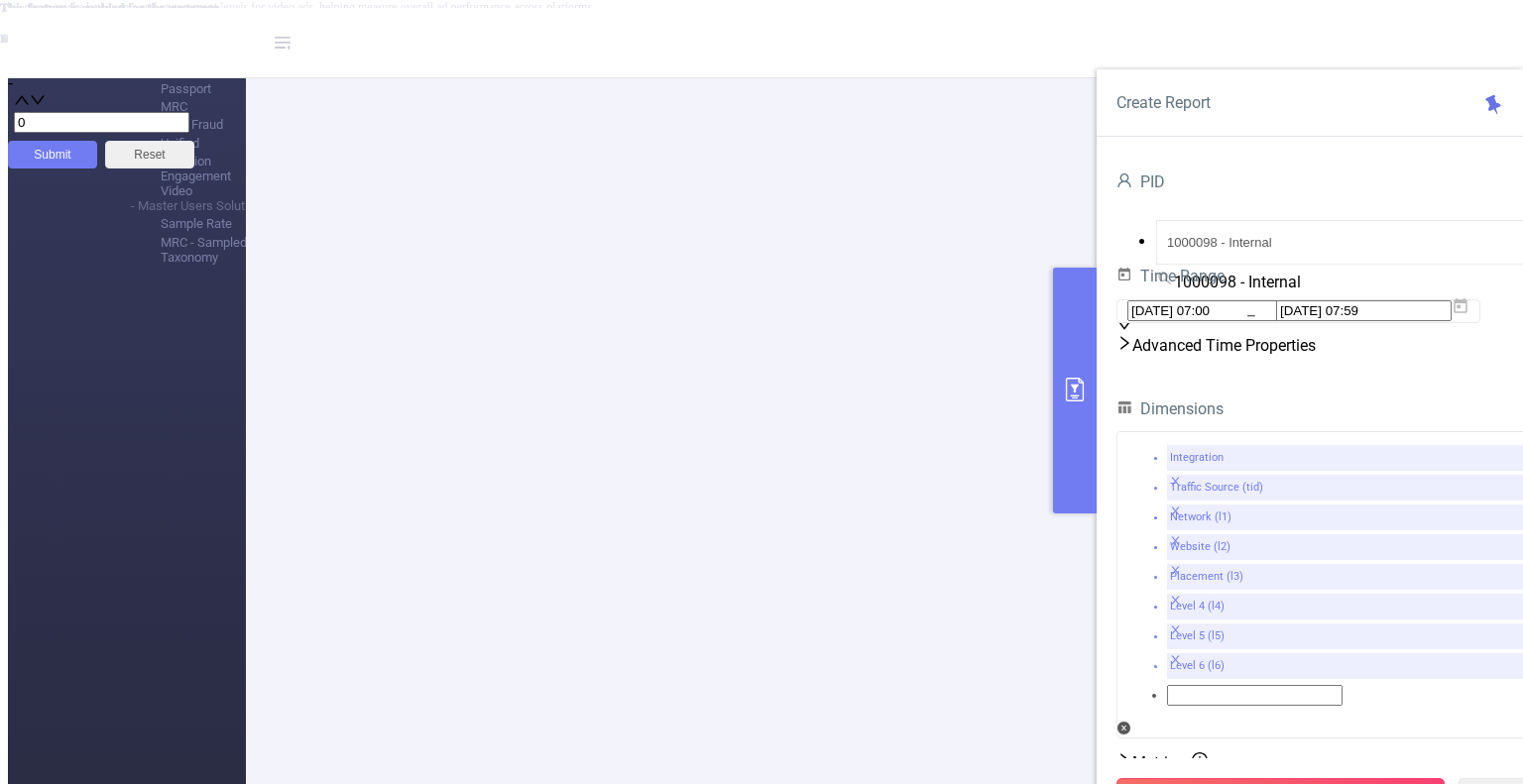 click on "Run Report" at bounding box center (1280, 796) 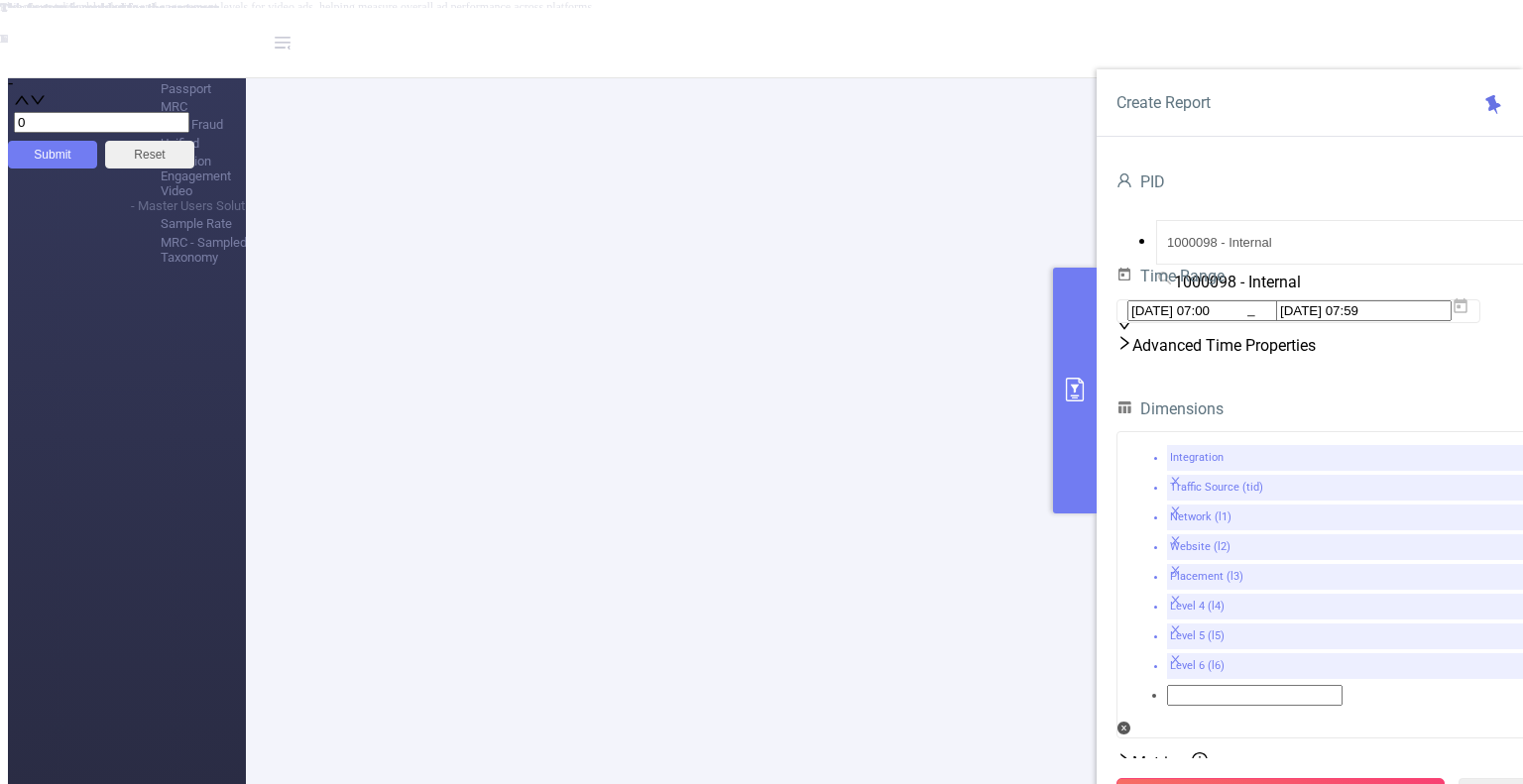 click on "Run Report" at bounding box center [1280, 796] 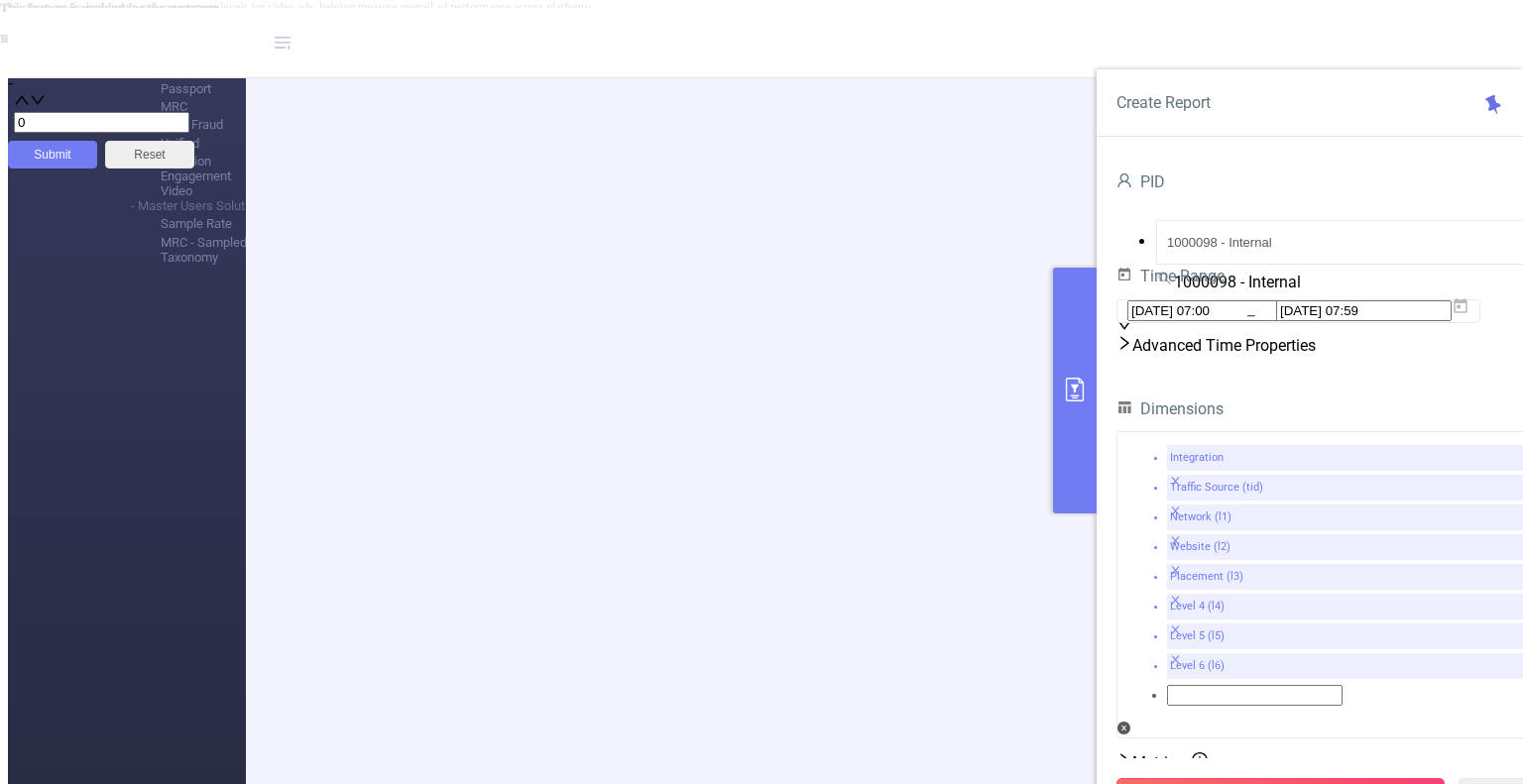 click on "Run Report" at bounding box center [1280, 796] 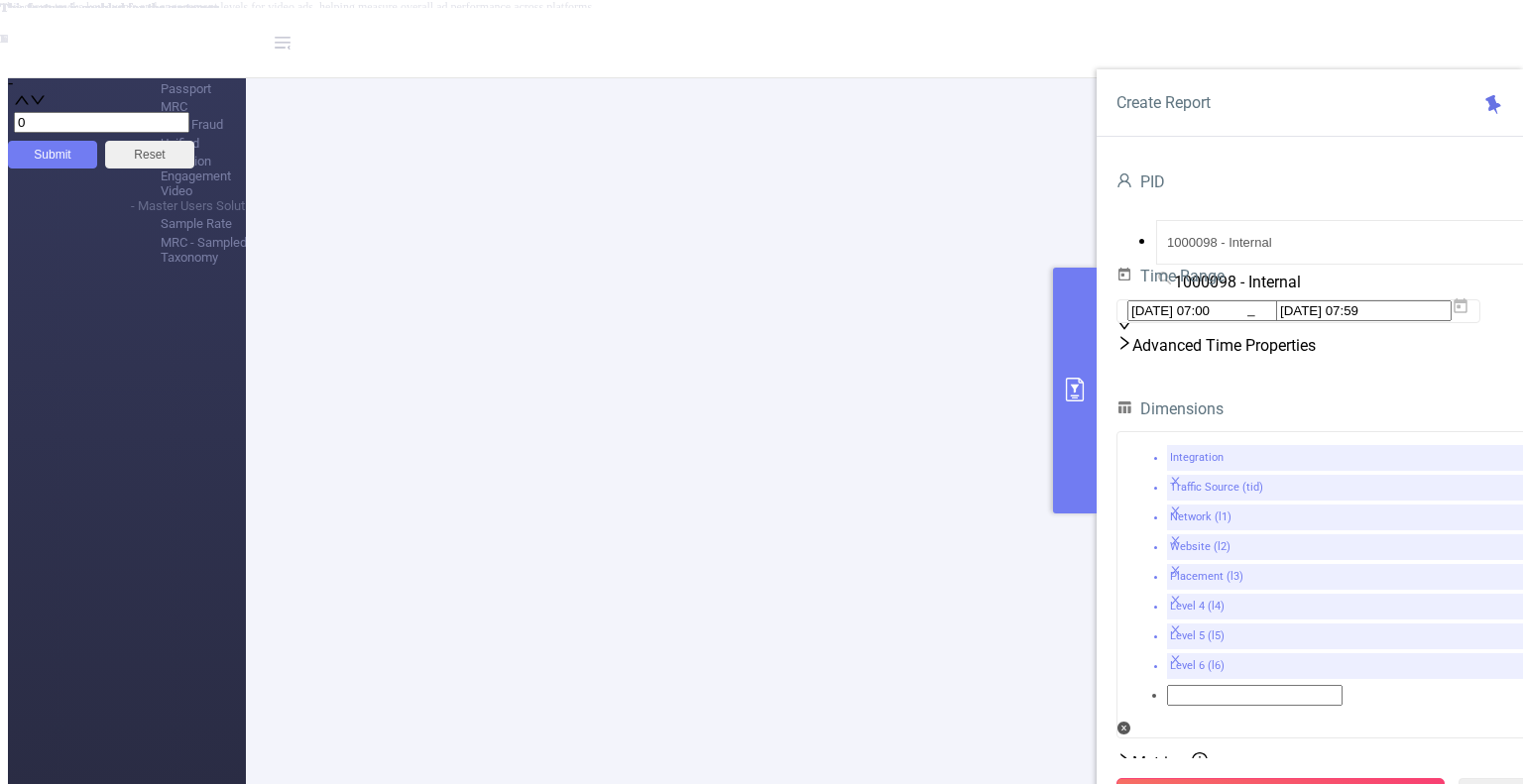 click on "Run Report" at bounding box center [1280, 796] 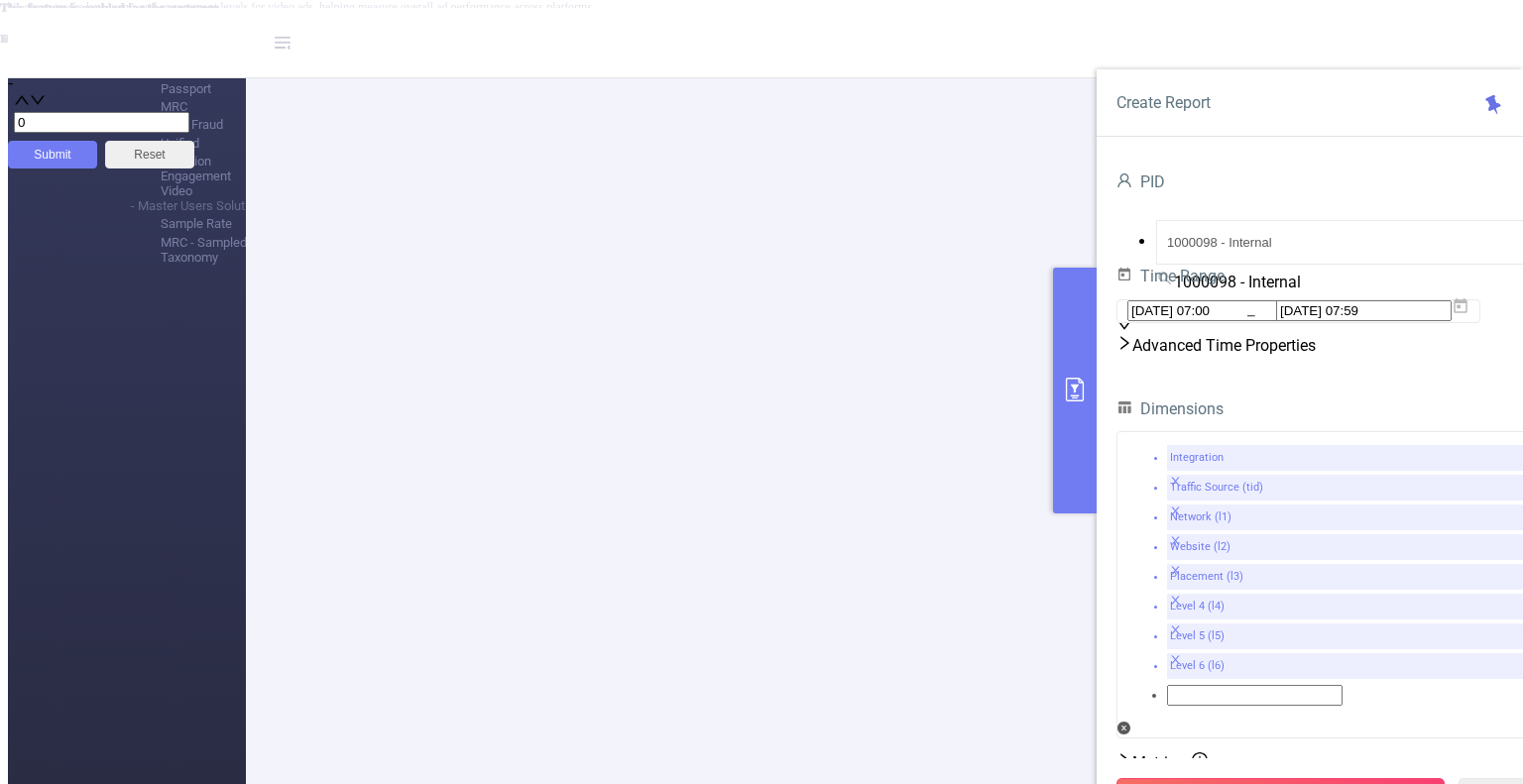 click on "Run Report" at bounding box center [1280, 796] 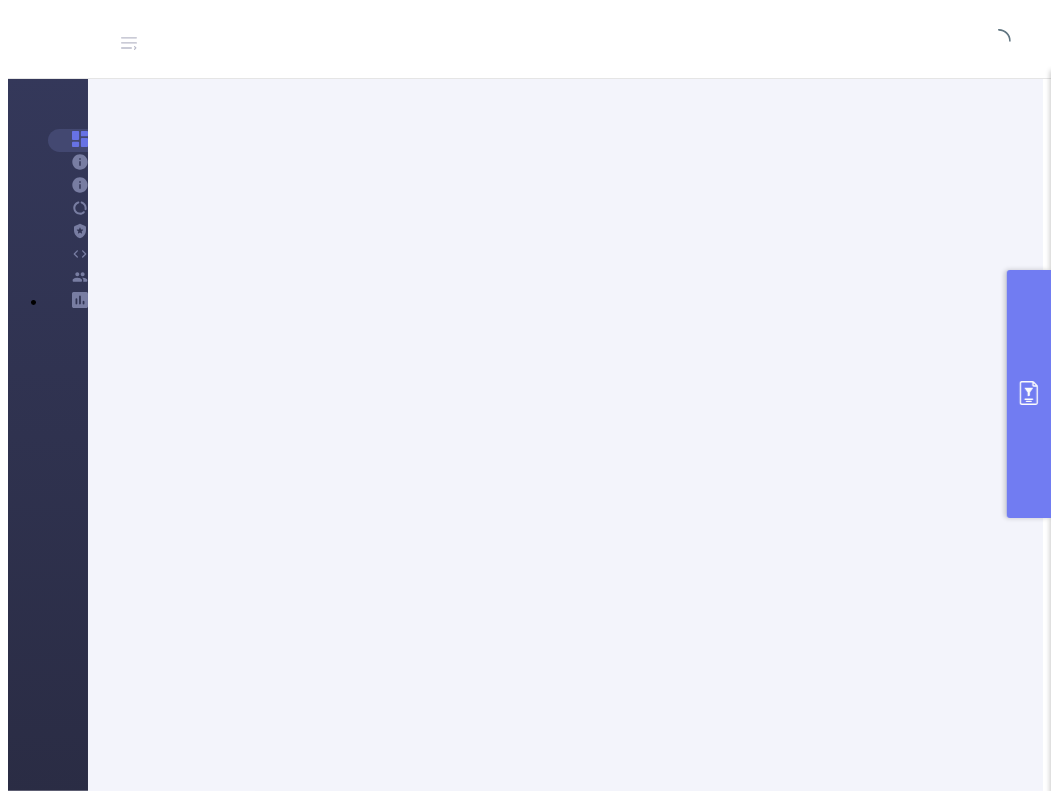 click at bounding box center [1029, 394] 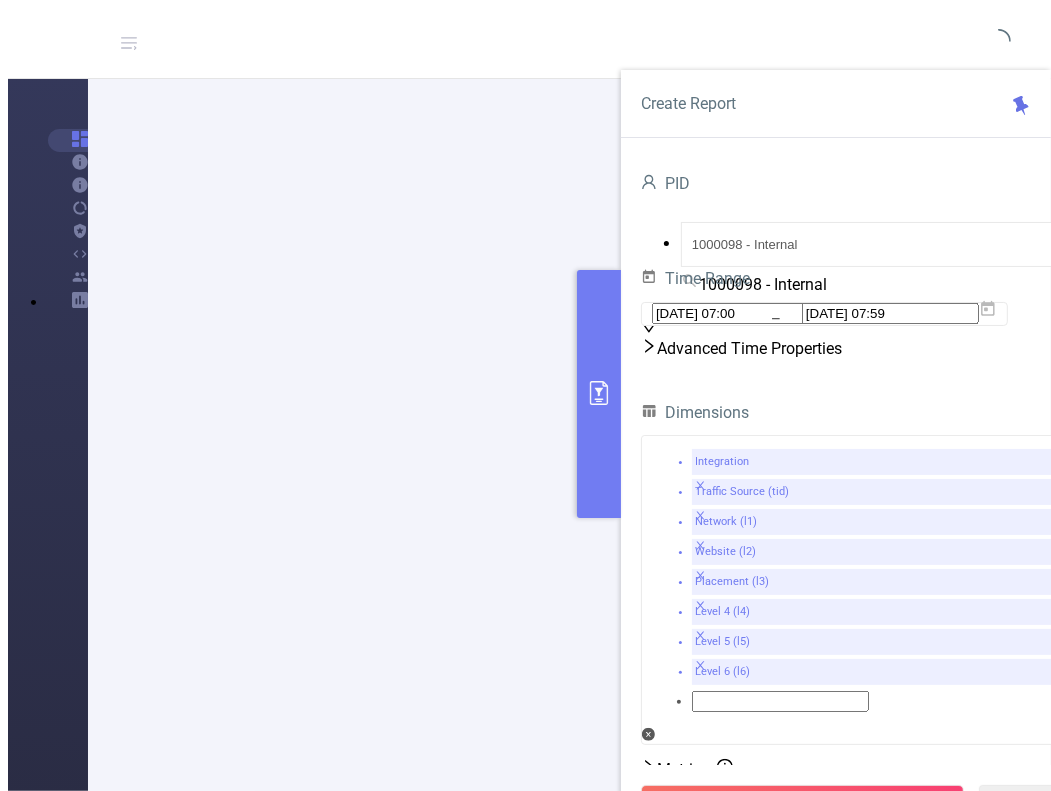 drag, startPoint x: 618, startPoint y: 404, endPoint x: 570, endPoint y: 382, distance: 52.801514 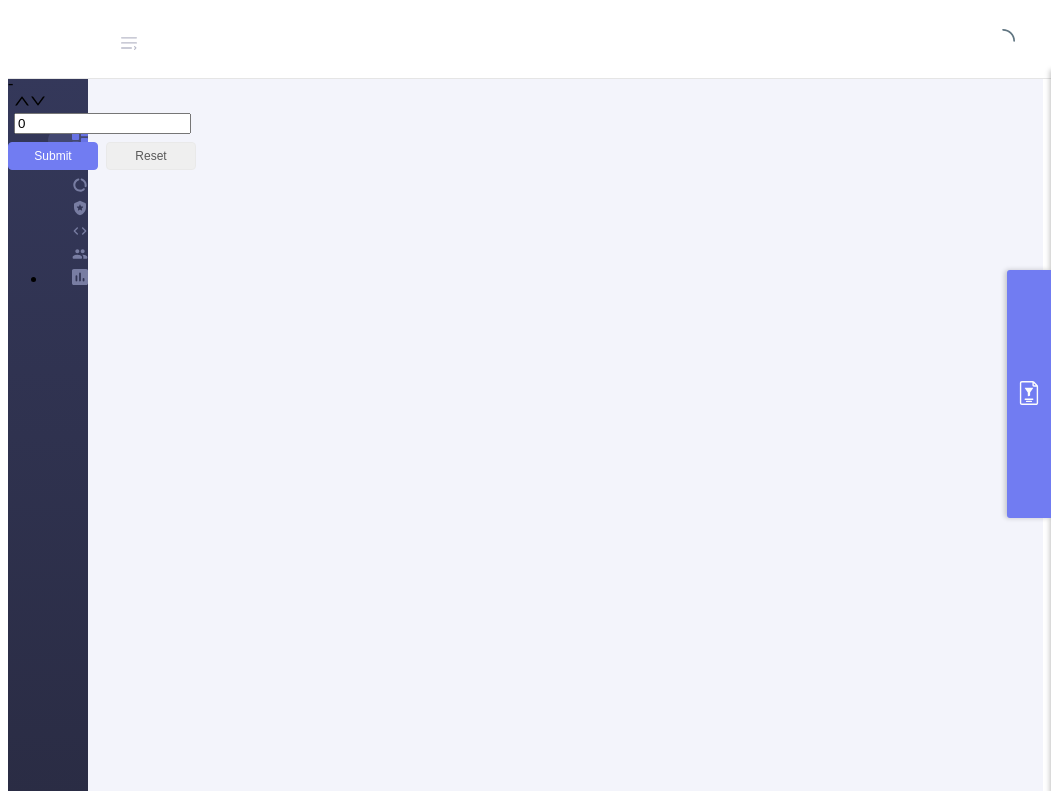 scroll, scrollTop: 0, scrollLeft: 0, axis: both 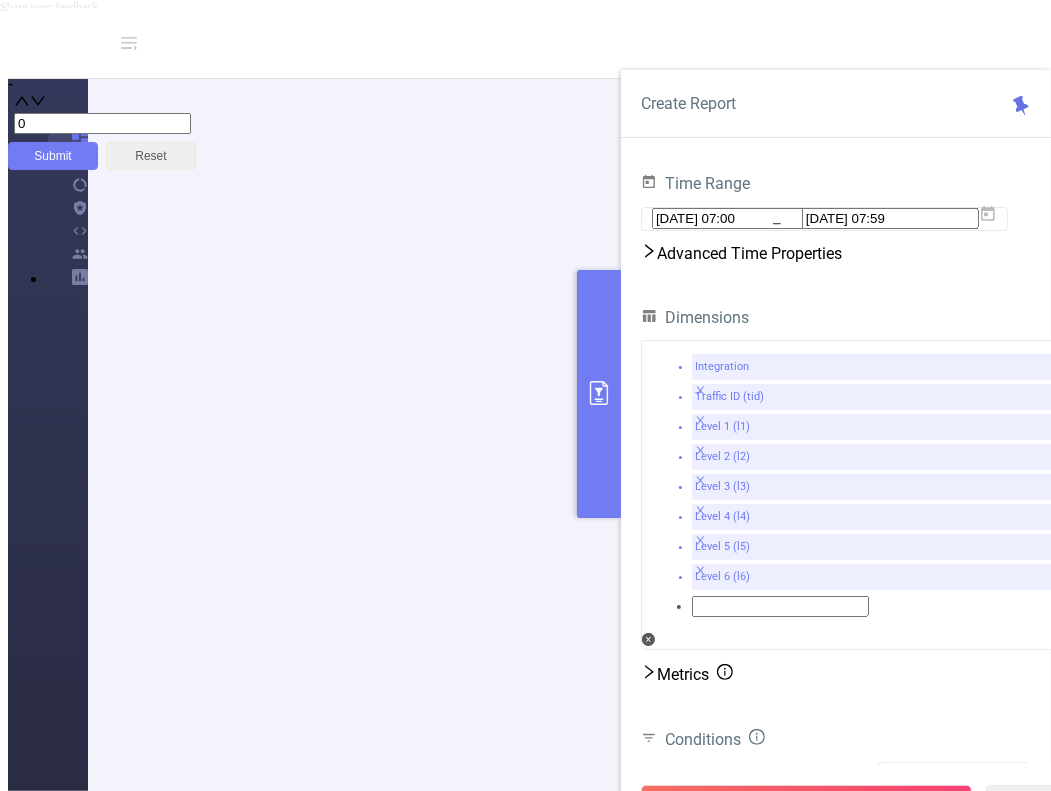 click on "Click here to sign in" at bounding box center [257, 817] 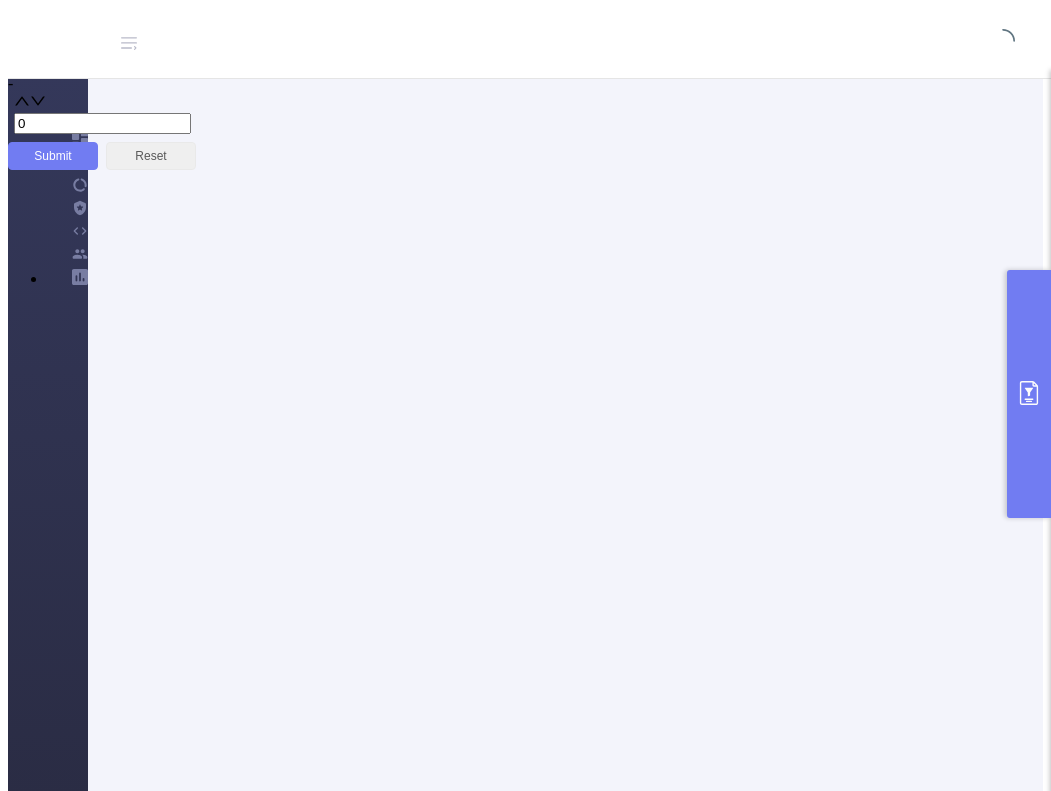 scroll, scrollTop: 0, scrollLeft: 0, axis: both 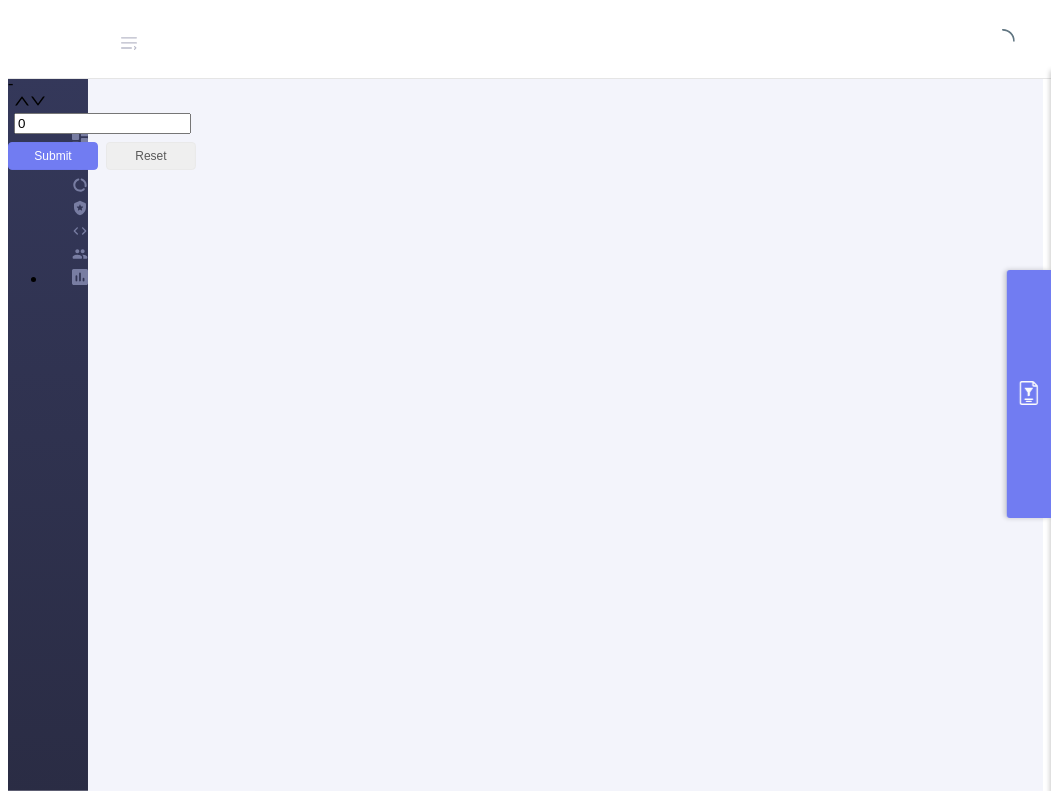 click on "PM" at bounding box center [1156, 43] 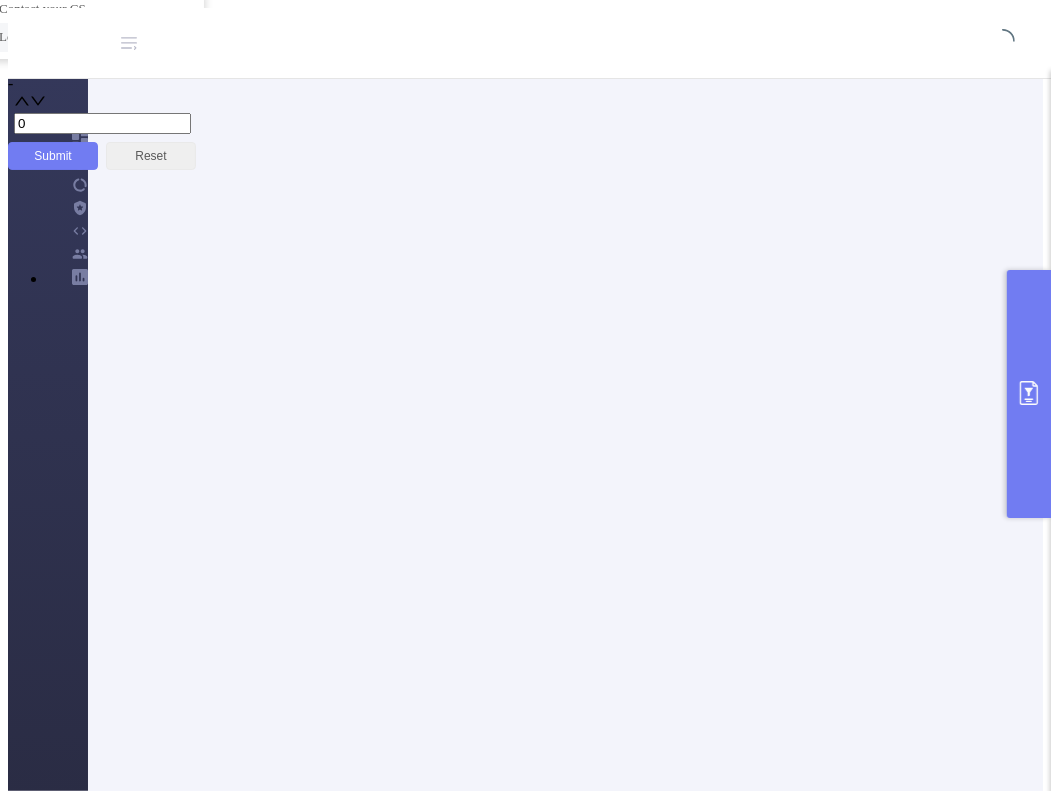 click on "Logout" at bounding box center (18, 37) 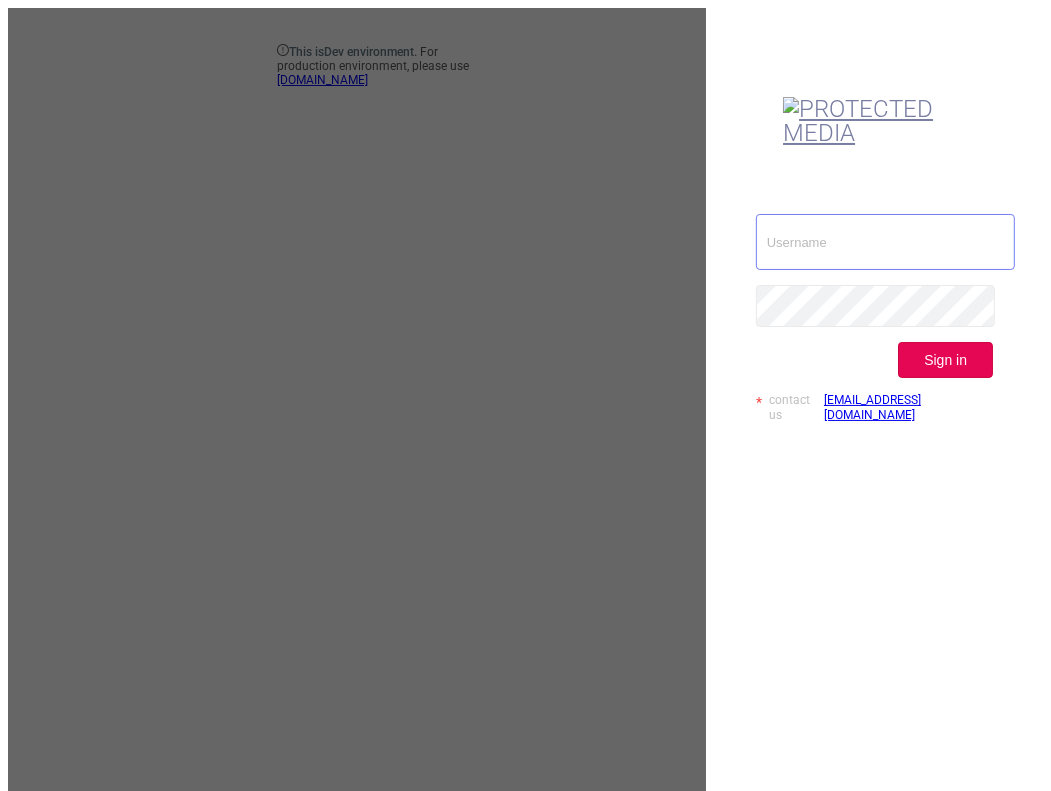 click at bounding box center [885, 242] 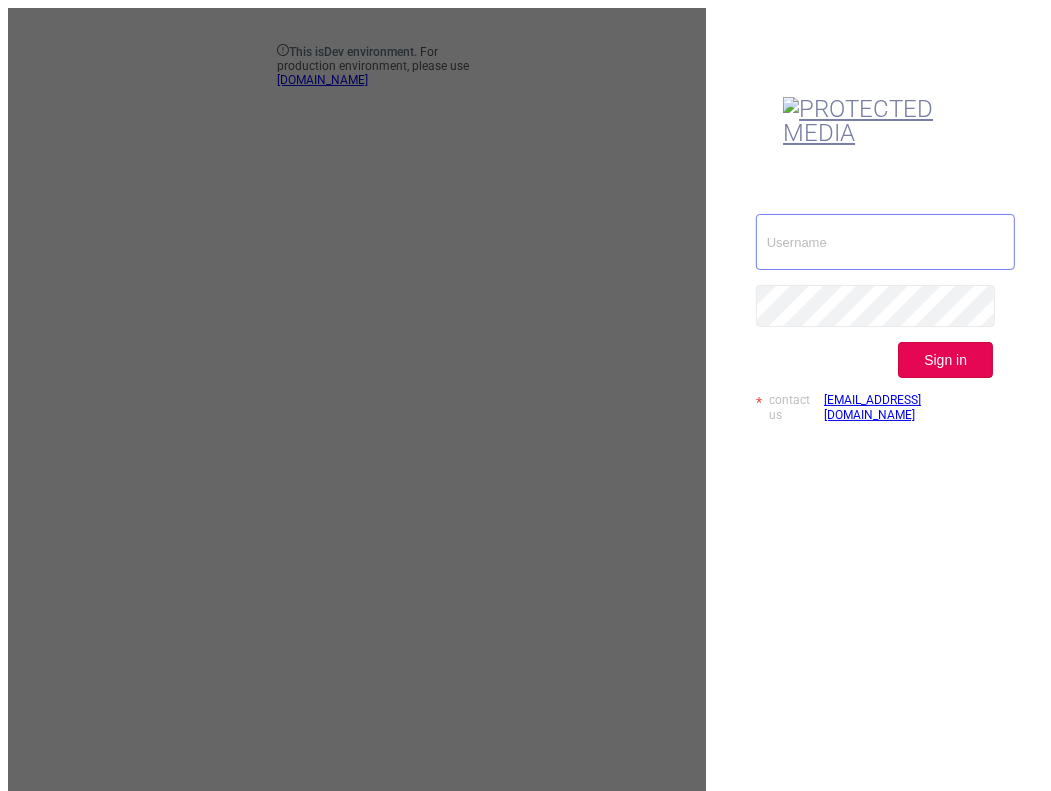type on "[EMAIL_ADDRESS][DOMAIN_NAME]" 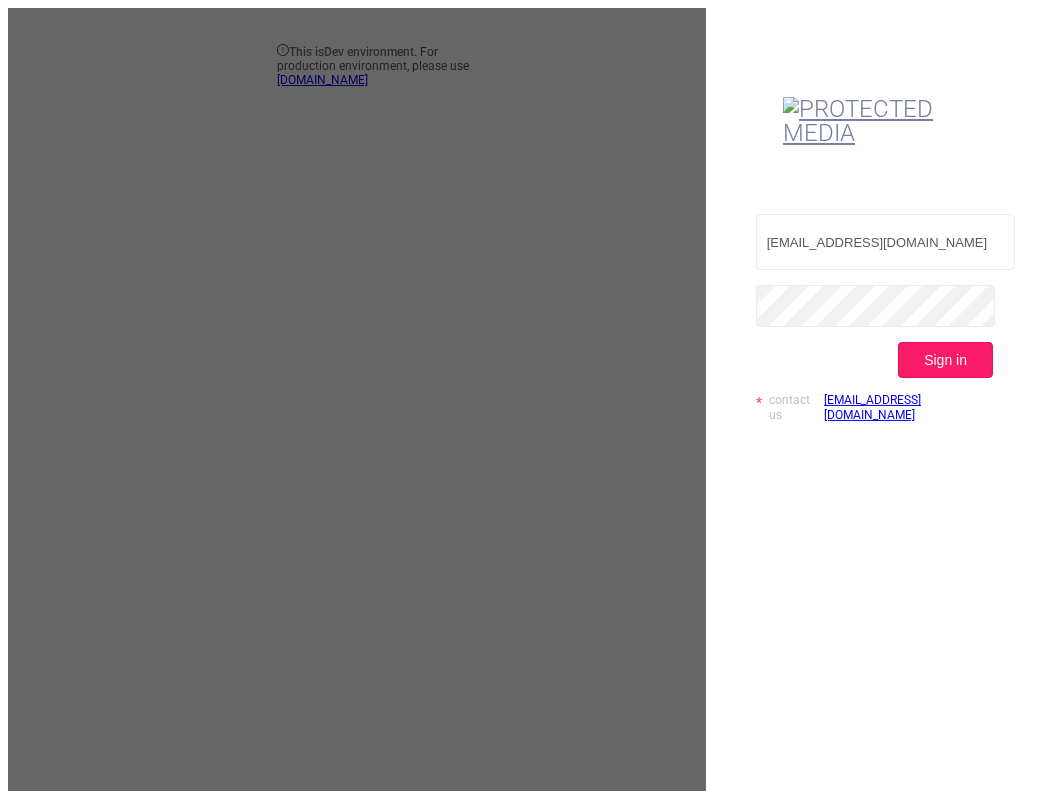click on "Sign in" at bounding box center [945, 360] 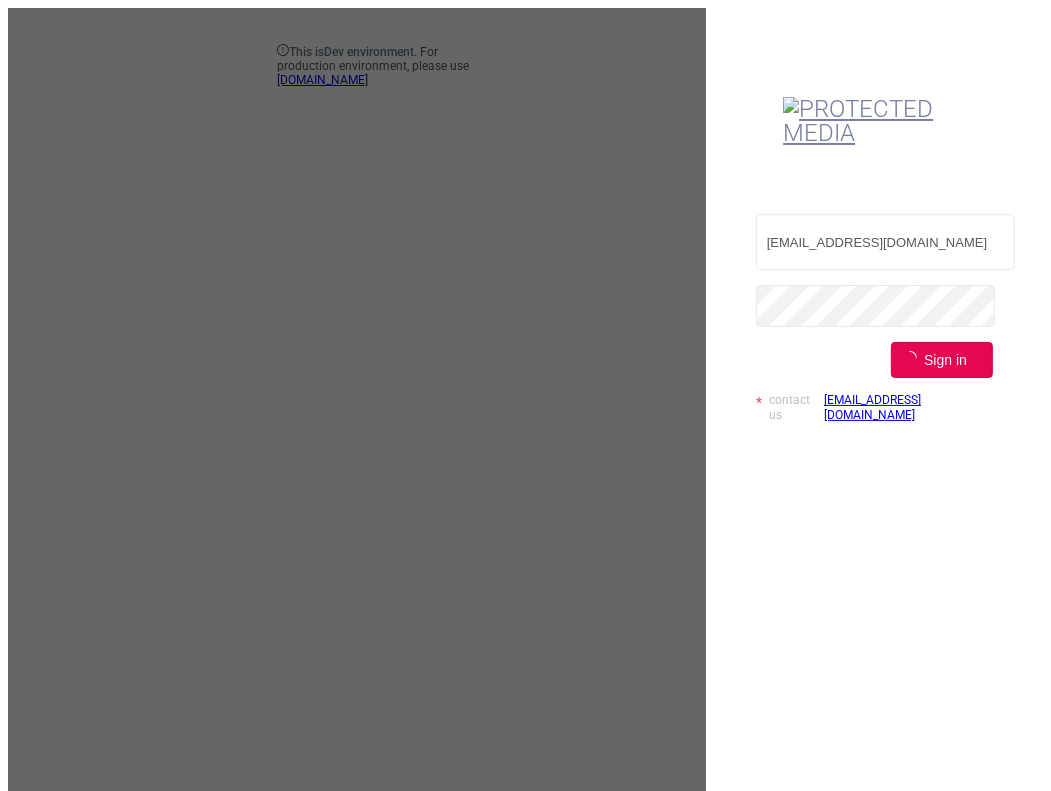 type 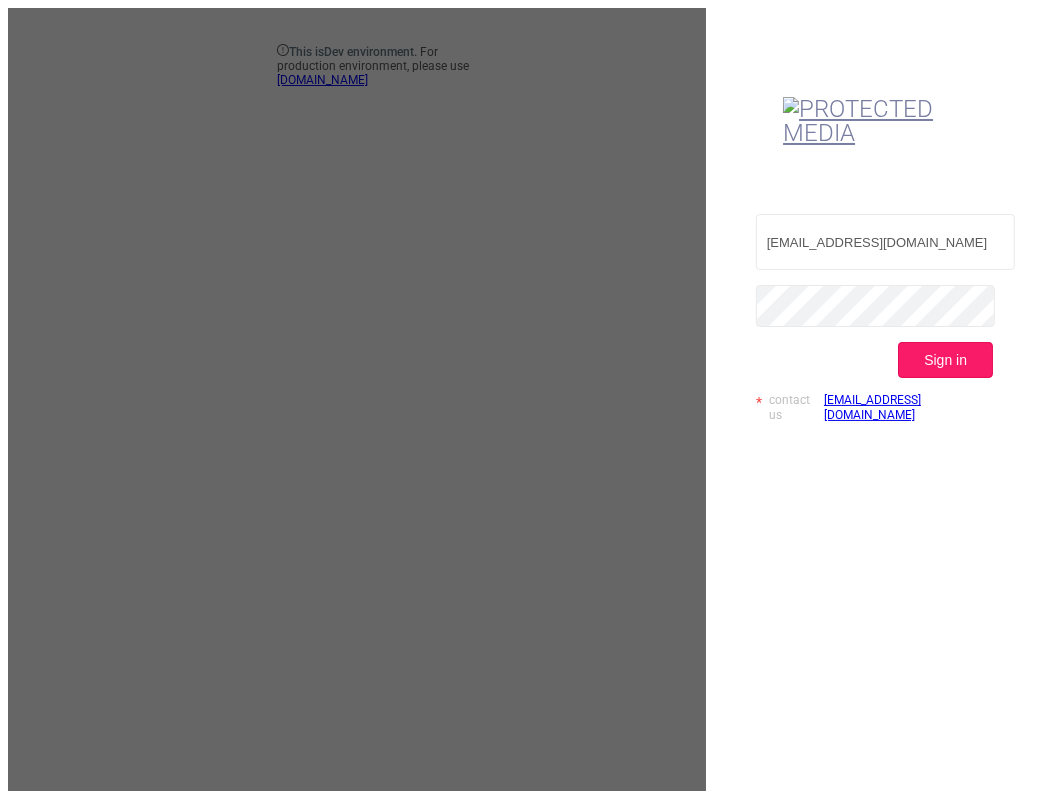 click on "Sign in" at bounding box center (945, 360) 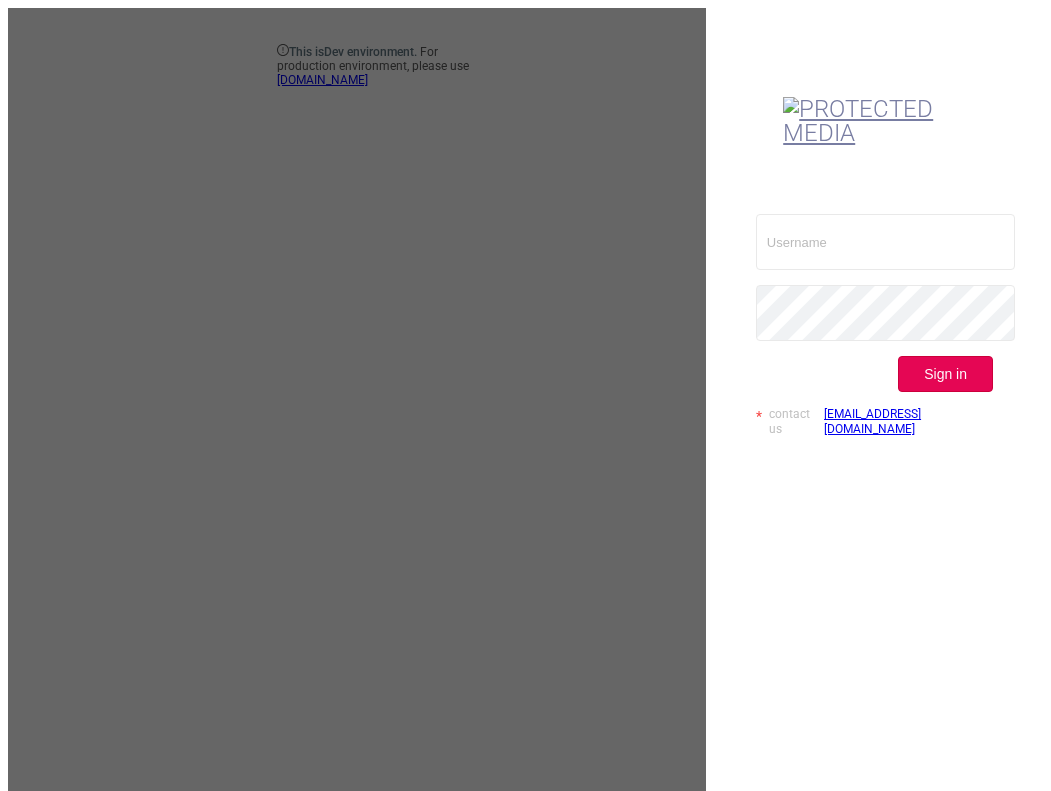 scroll, scrollTop: 0, scrollLeft: 0, axis: both 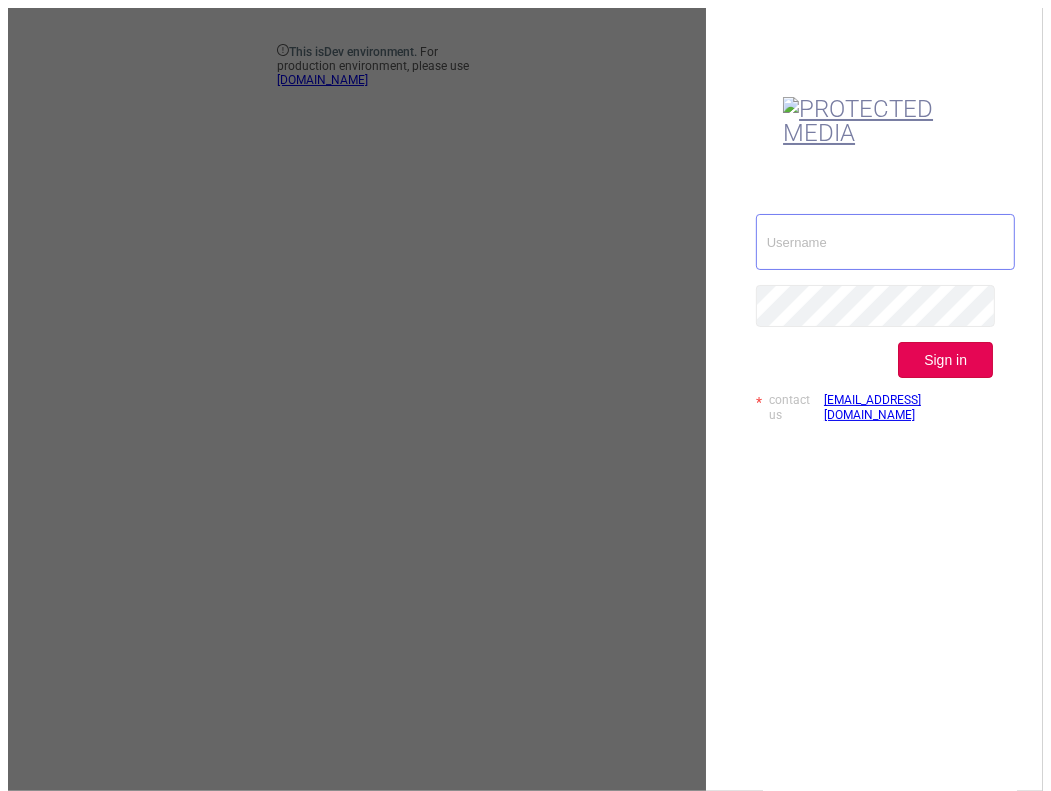 click at bounding box center [885, 242] 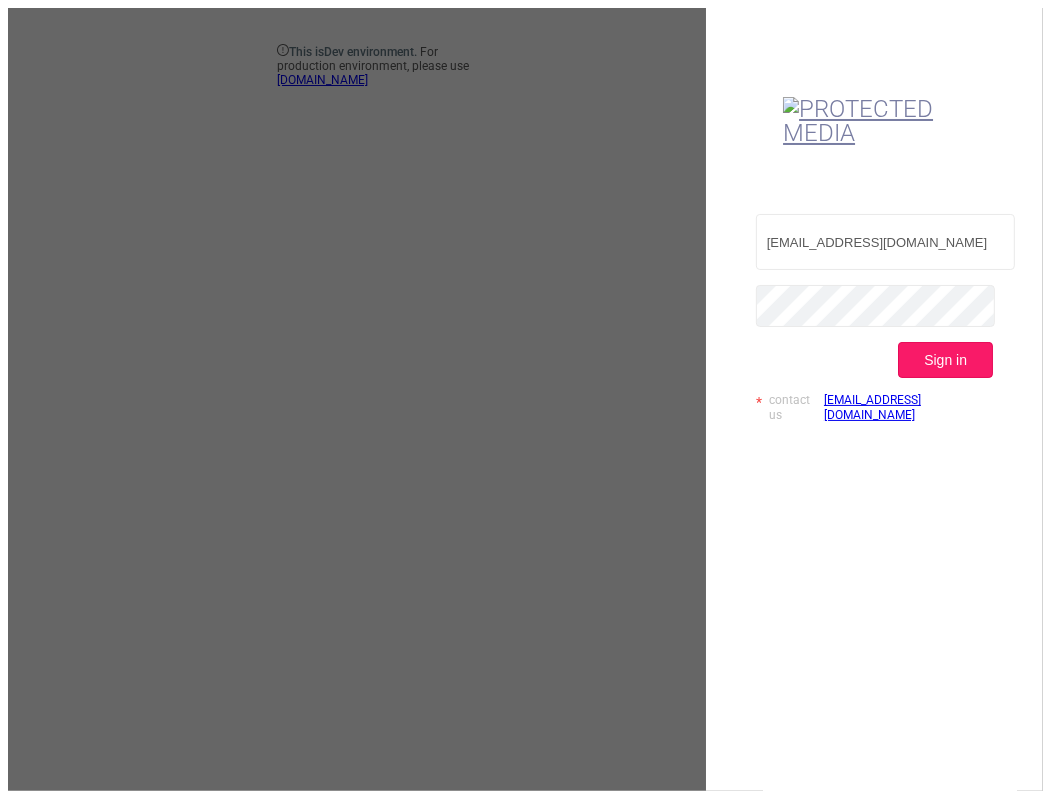 click on "Sign in" at bounding box center [945, 360] 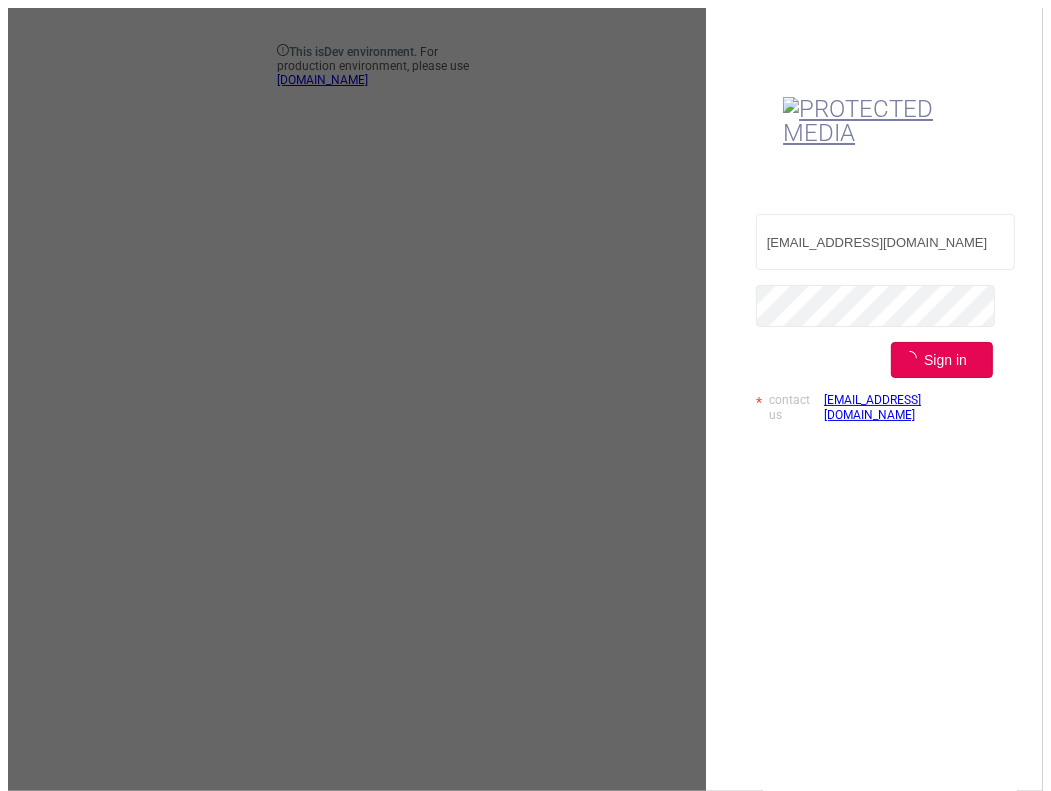 type 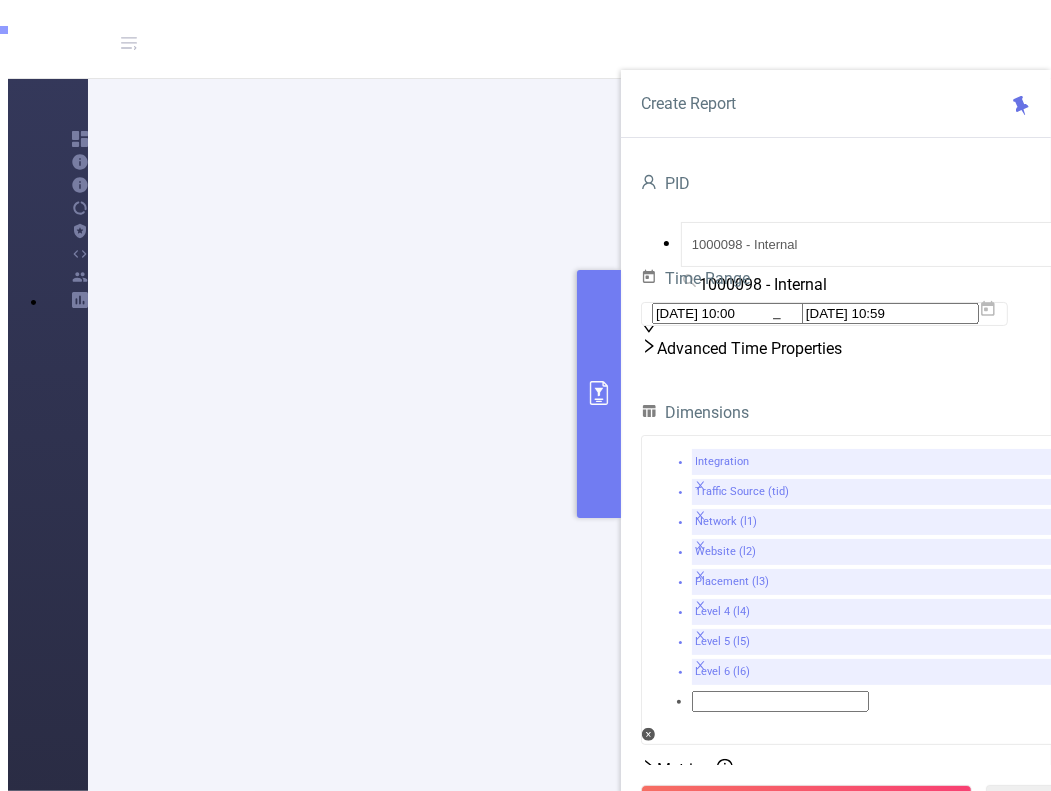 click at bounding box center [599, 394] 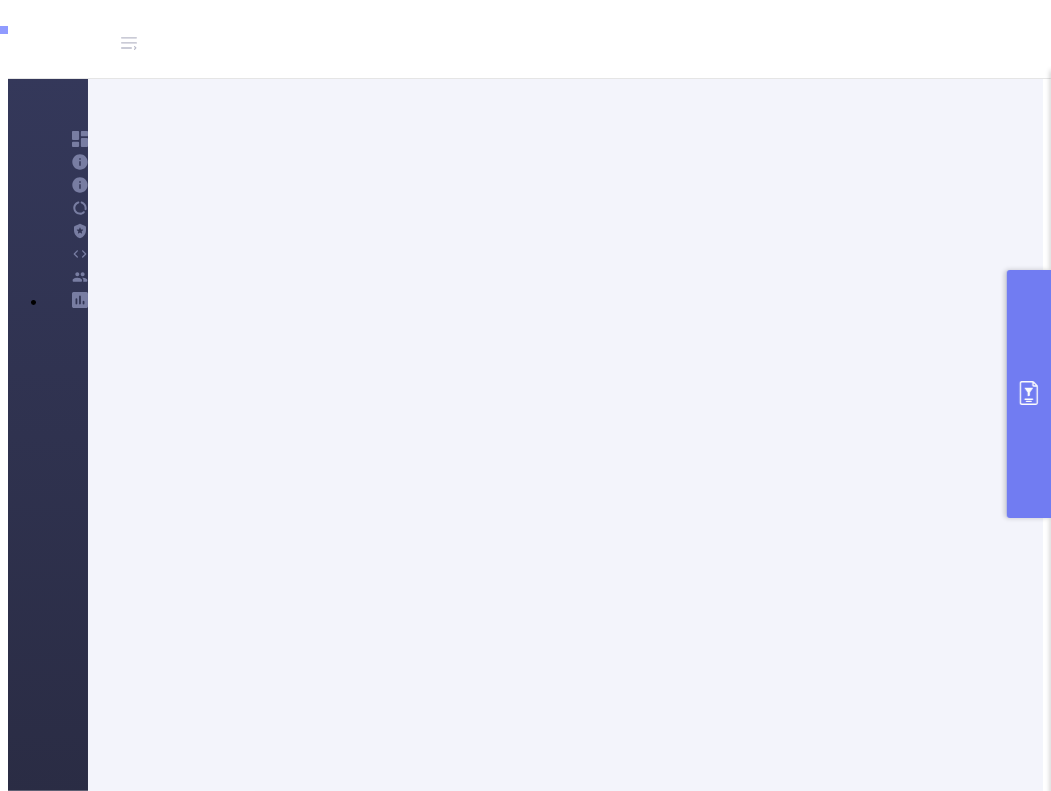 scroll, scrollTop: 400, scrollLeft: 0, axis: vertical 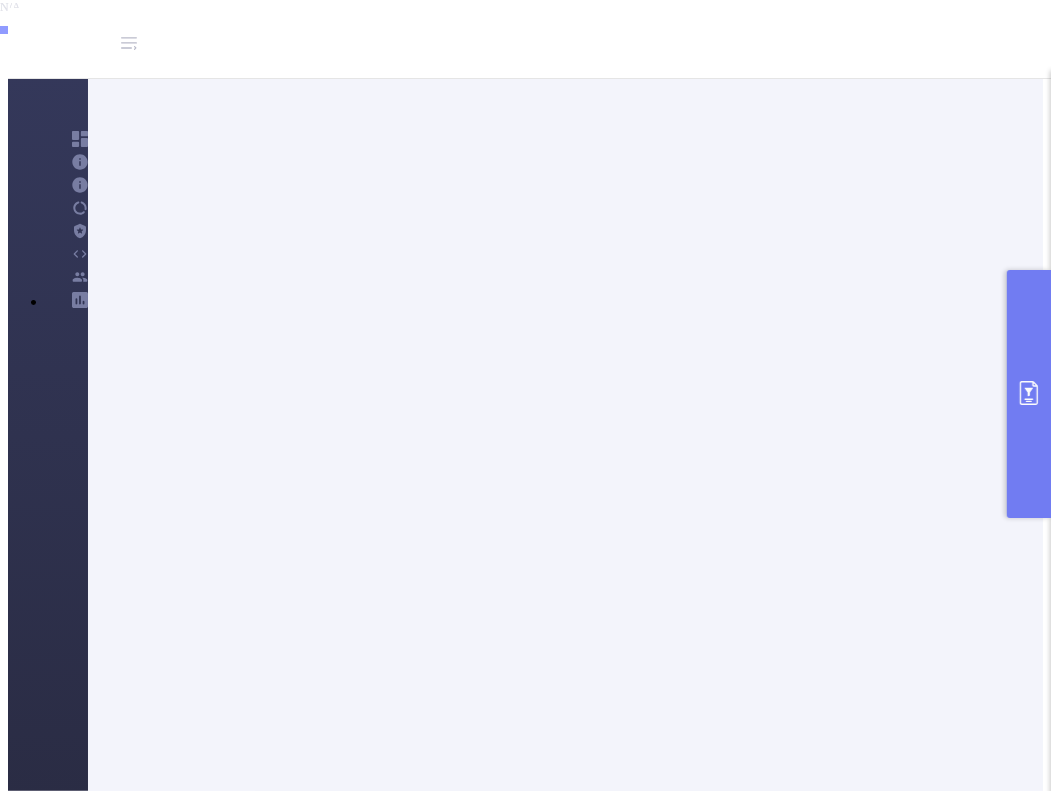 click 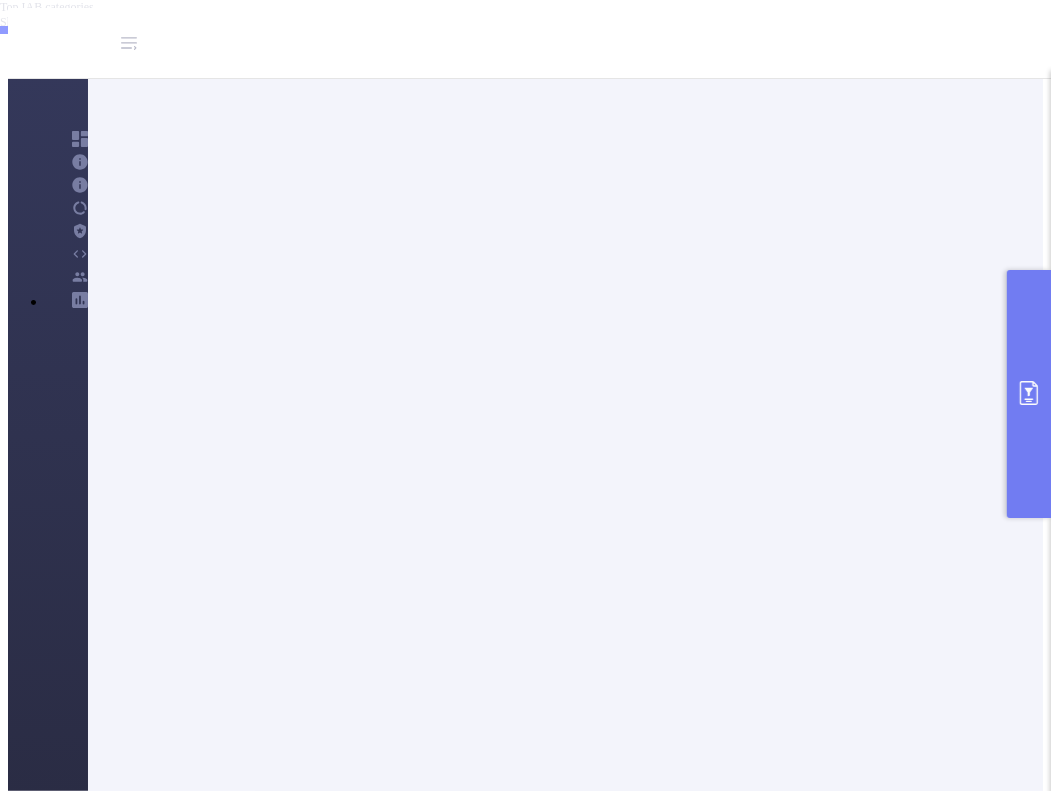 click 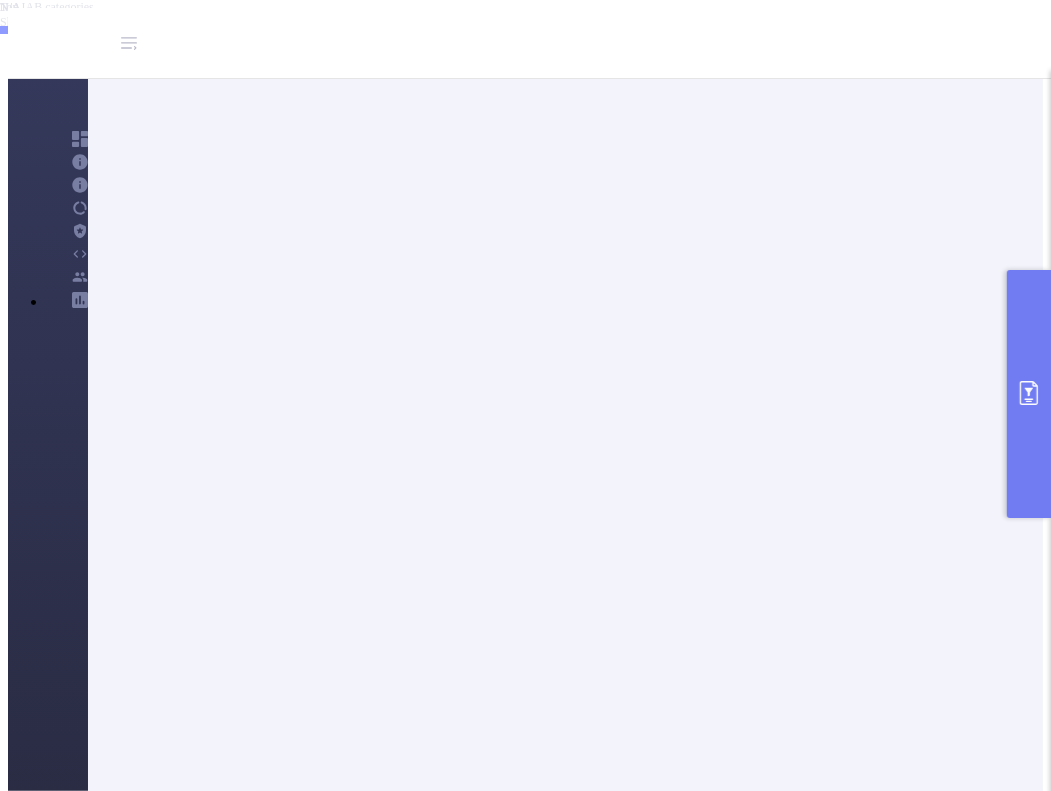 scroll, scrollTop: 0, scrollLeft: 0, axis: both 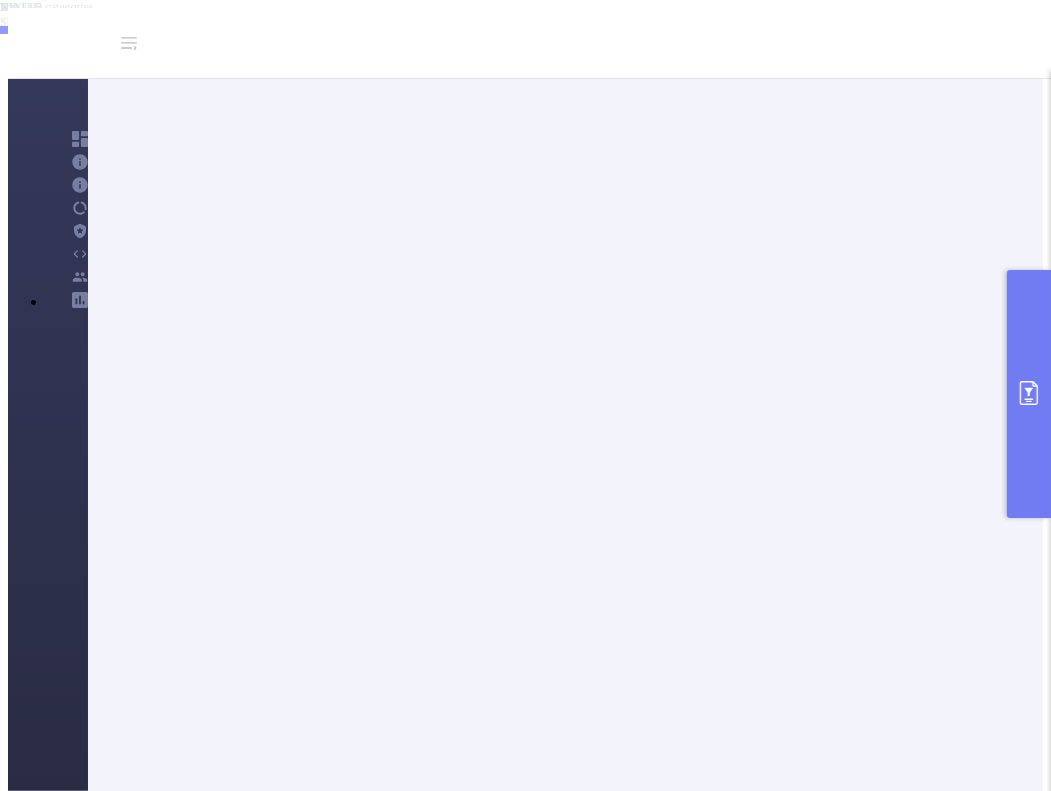 drag, startPoint x: 1042, startPoint y: 379, endPoint x: 1031, endPoint y: 379, distance: 11 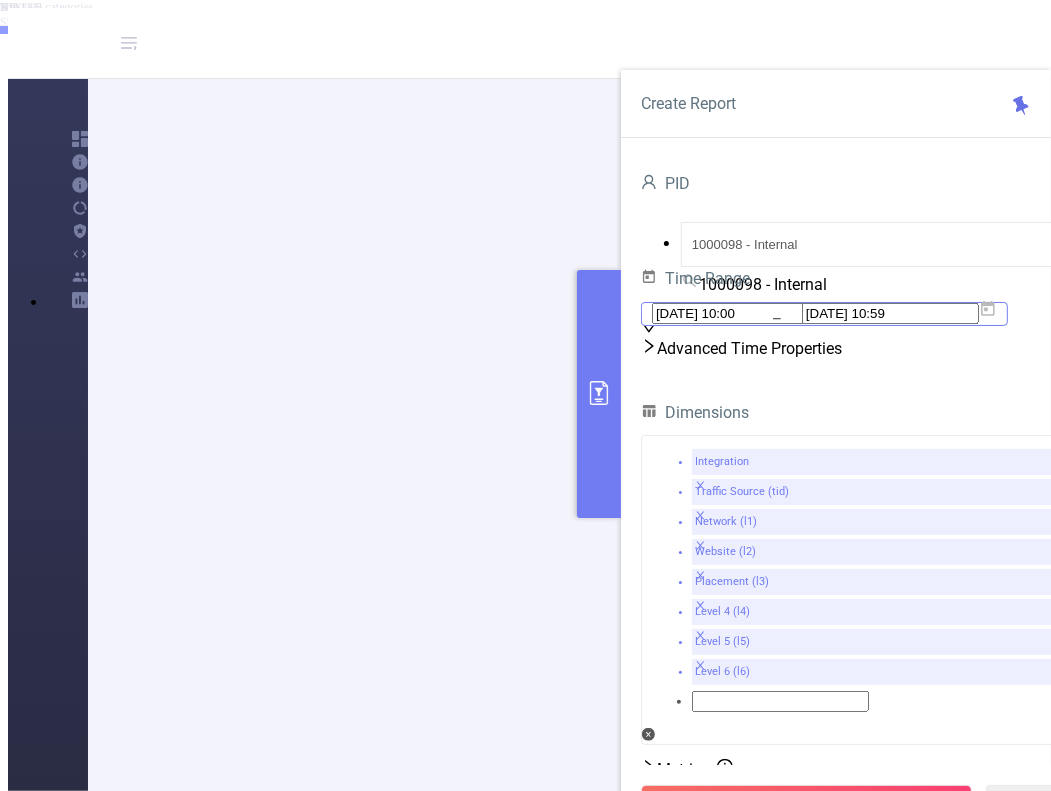 click 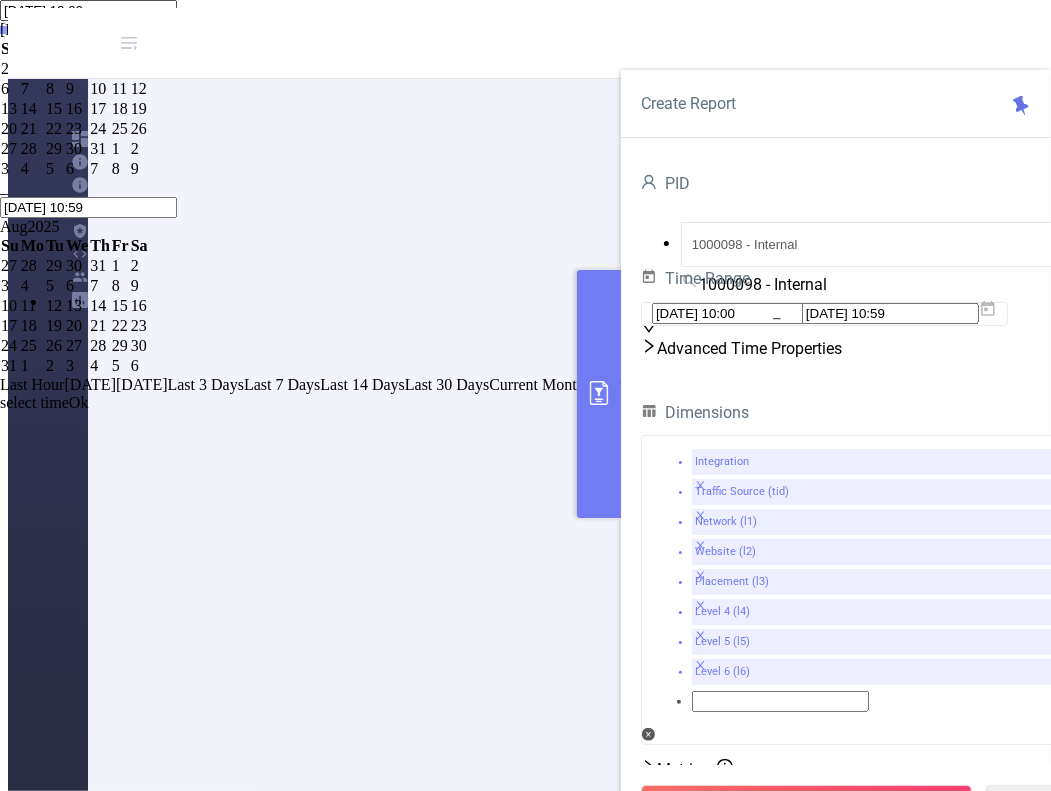 click at bounding box center (0, 29) 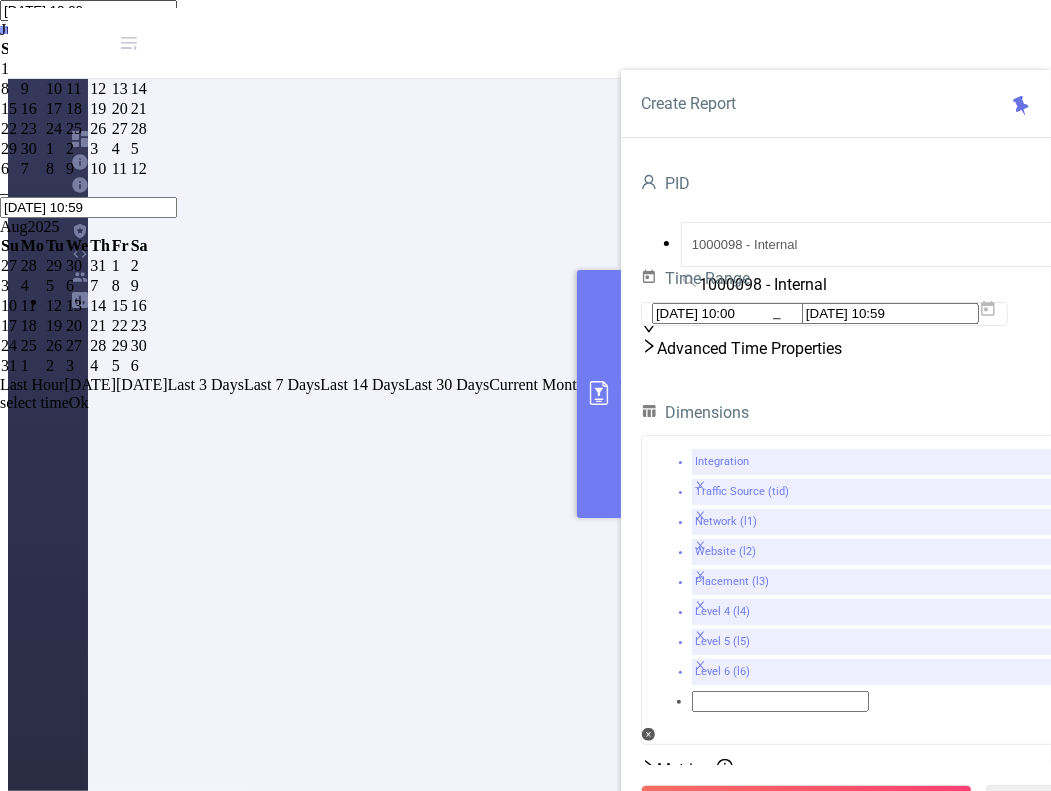 click on "1" at bounding box center [10, 69] 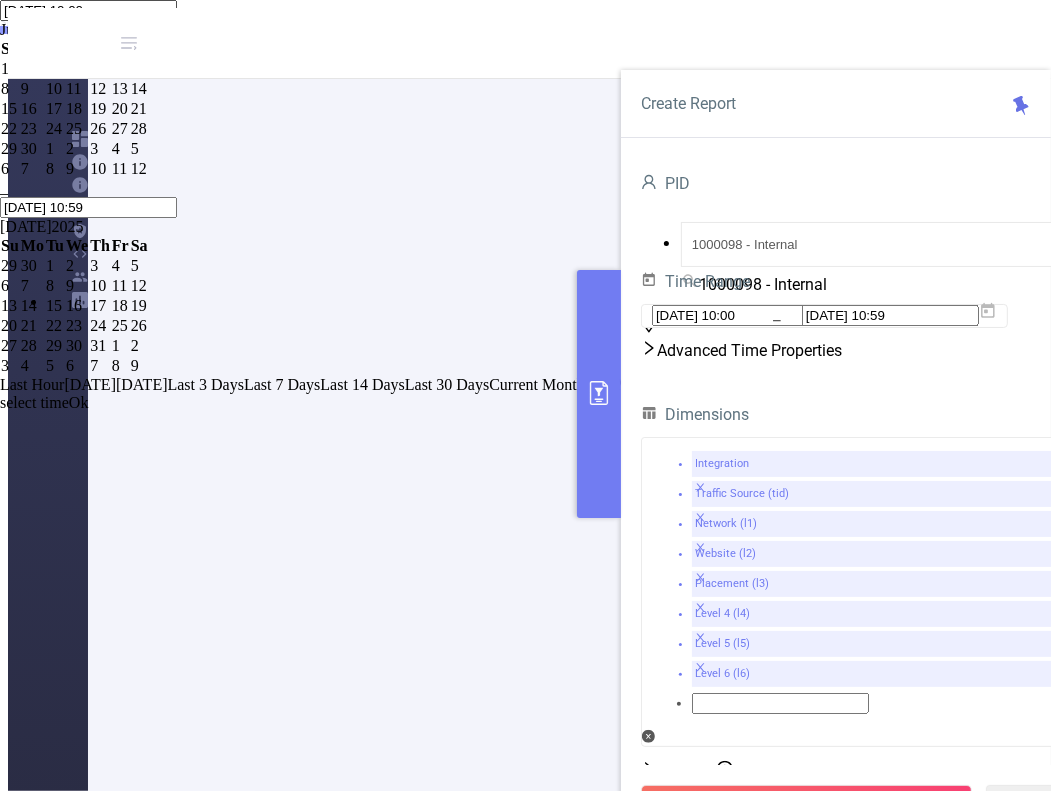 click on "Ok" at bounding box center (79, 402) 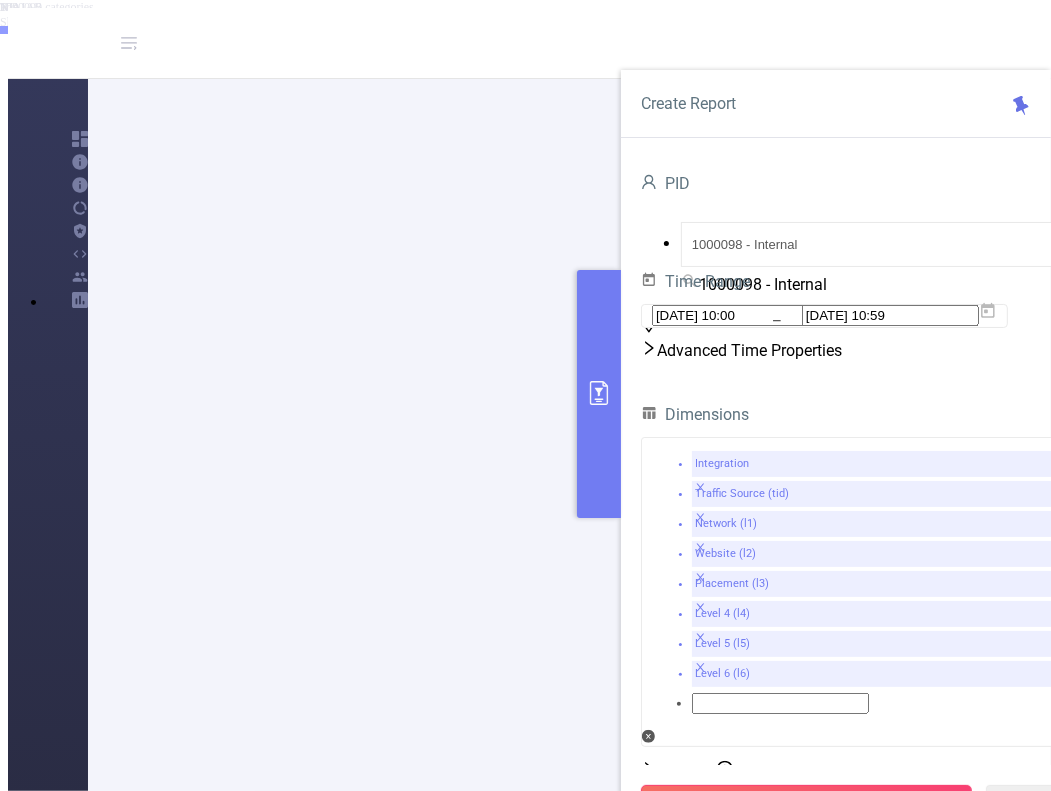 click on "Run Report" at bounding box center [806, 803] 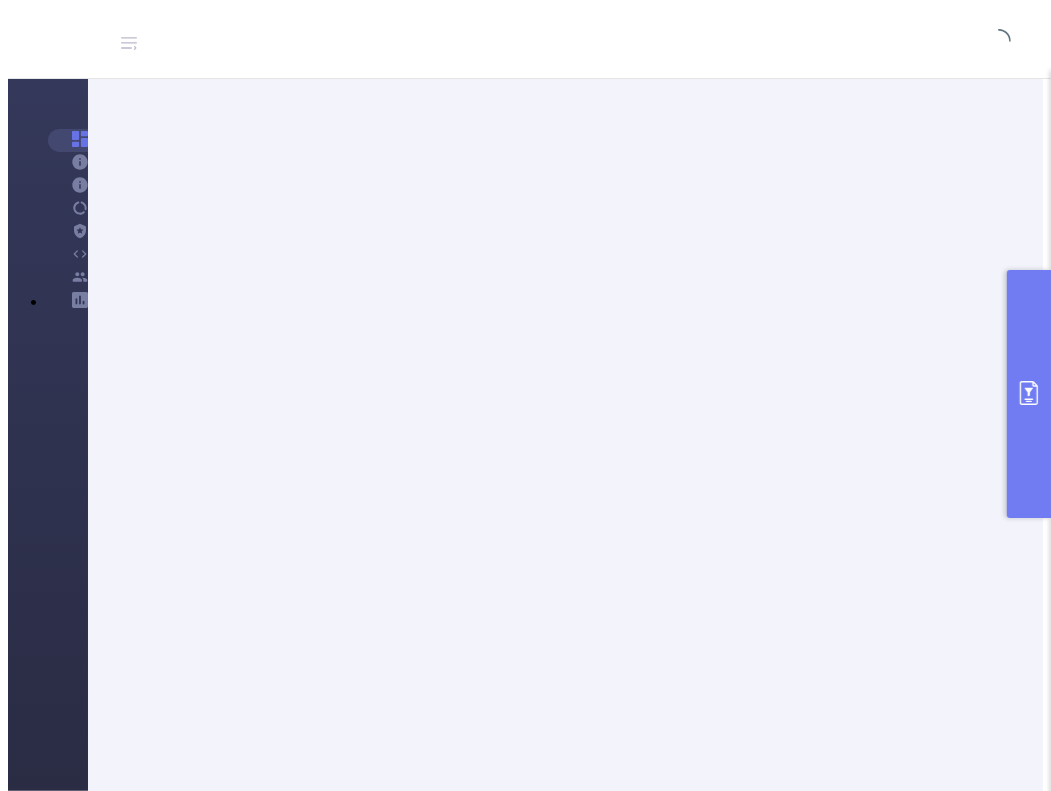 scroll, scrollTop: 232, scrollLeft: 0, axis: vertical 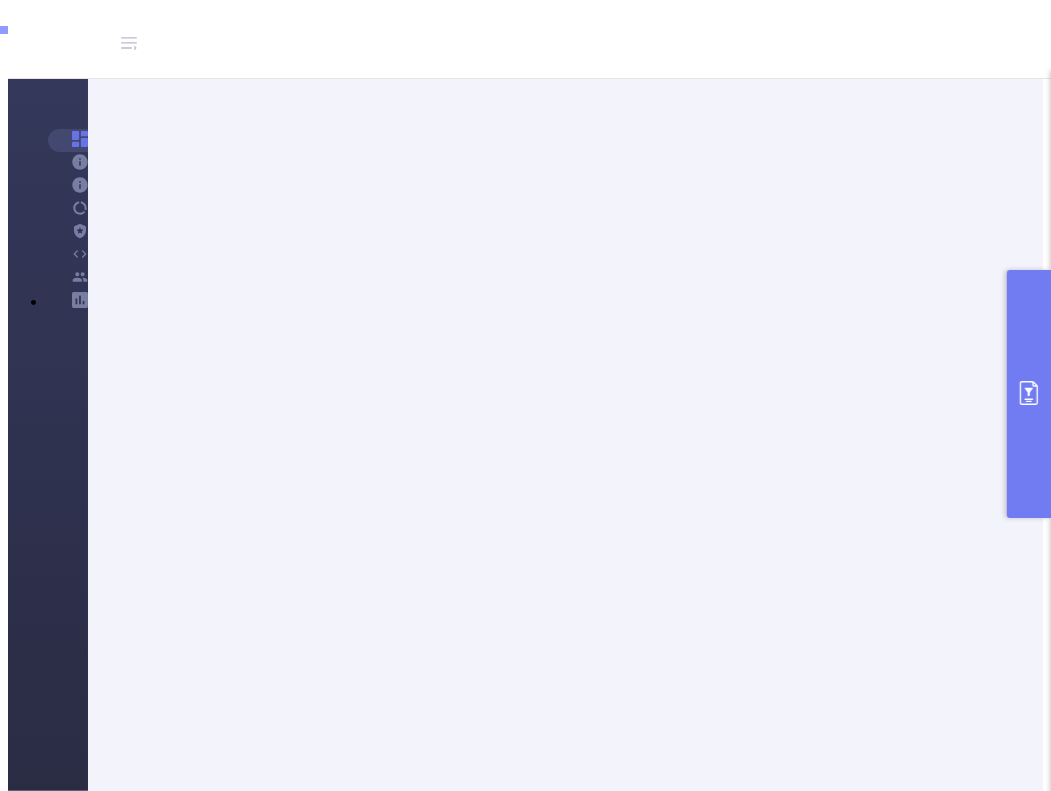 click at bounding box center [1029, 394] 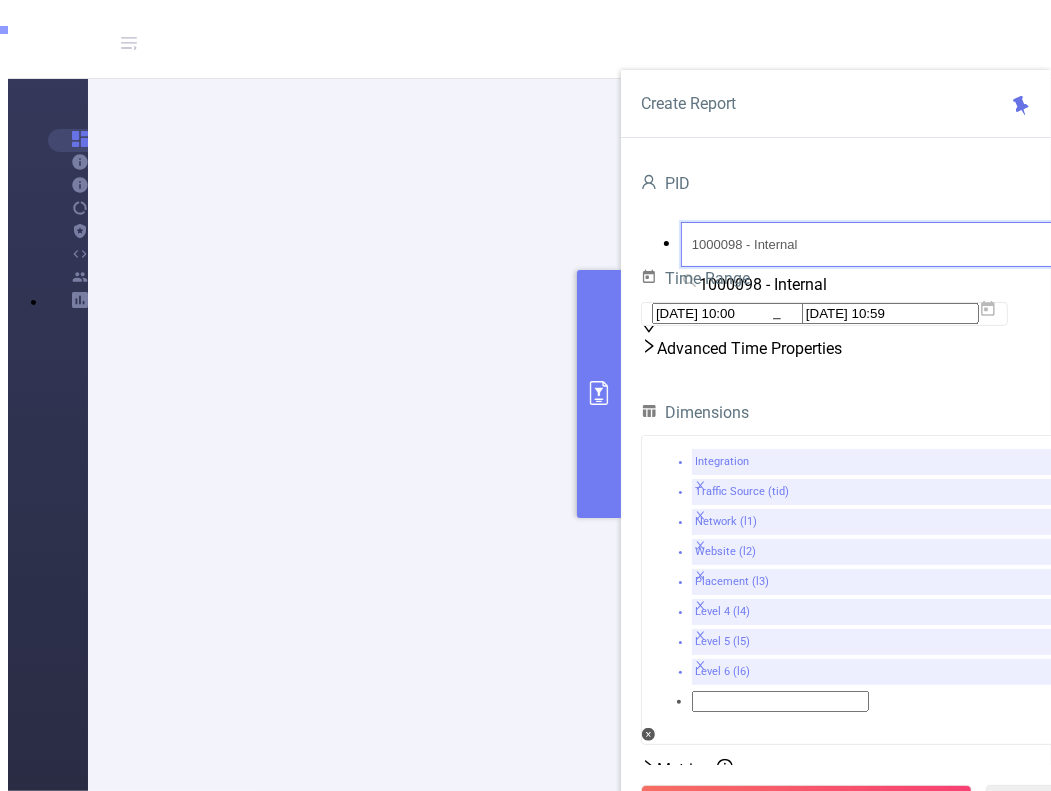 click on "1000098 - Internal" at bounding box center [887, 244] 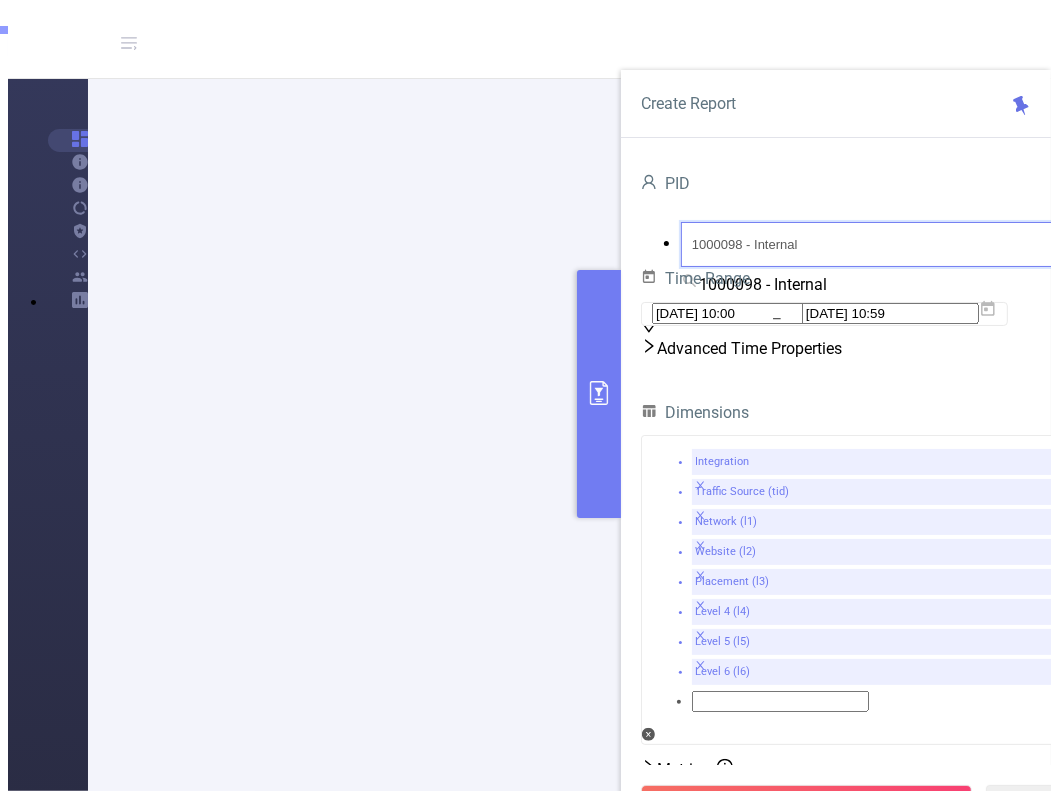 drag, startPoint x: 708, startPoint y: 227, endPoint x: 596, endPoint y: 226, distance: 112.00446 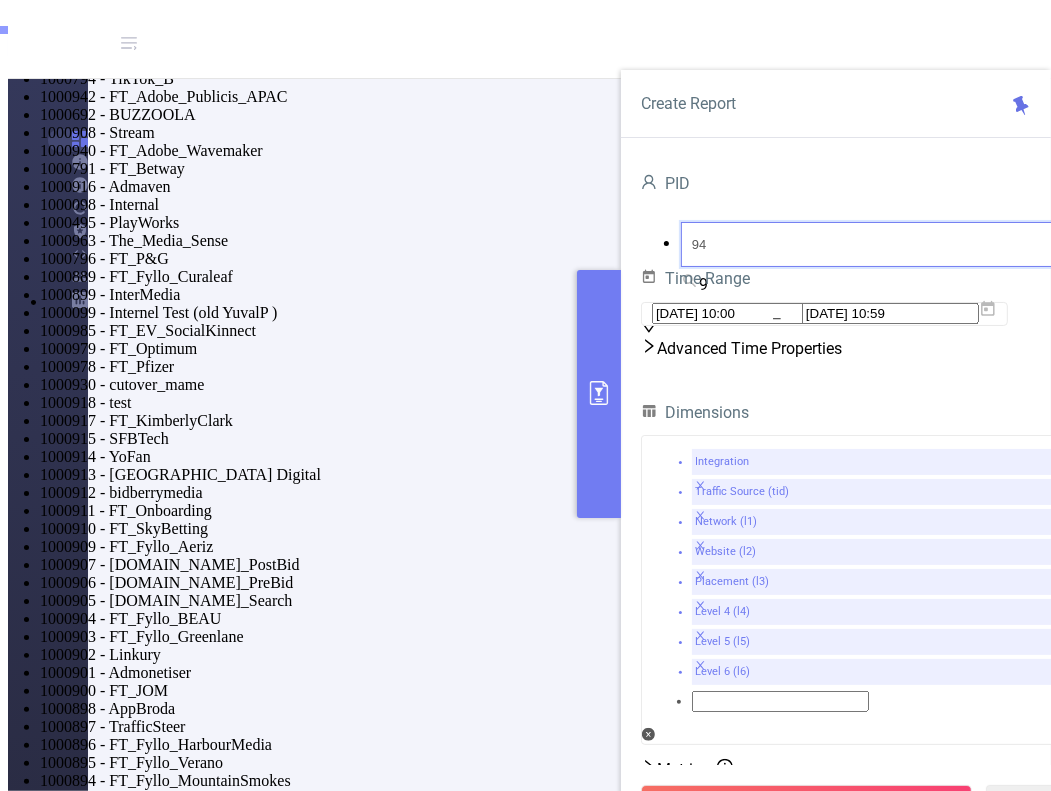 type on "941" 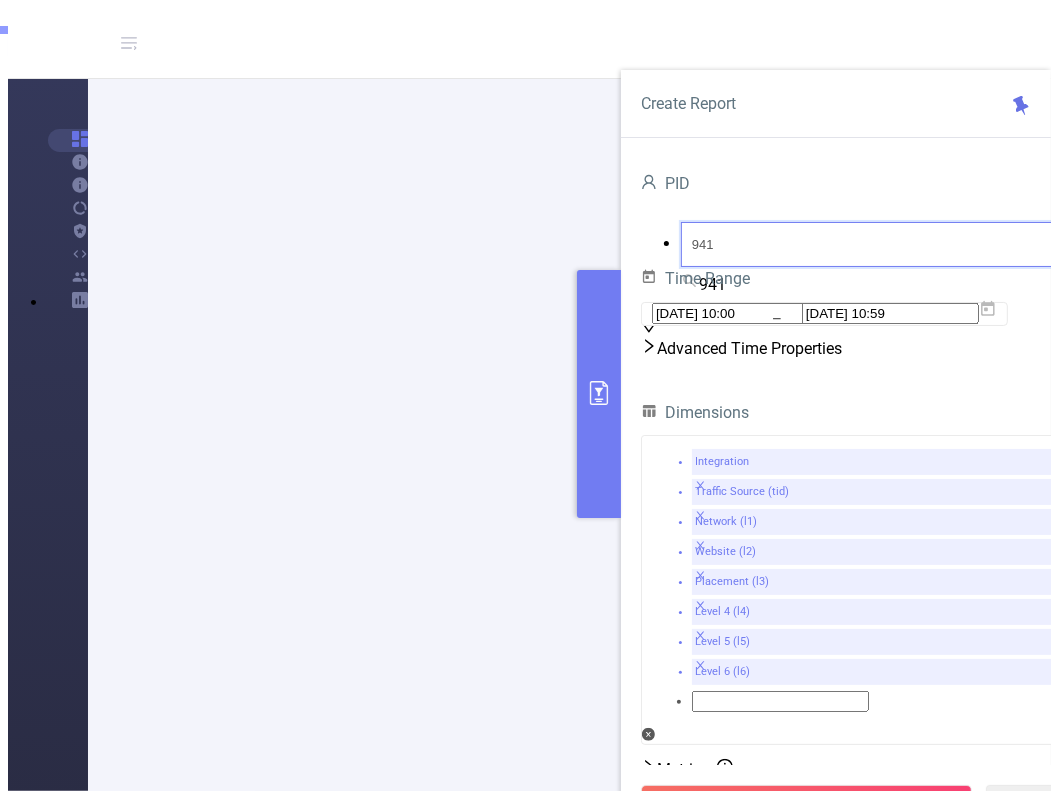 click on "1000941 - FT_Adobe_Publicis_EMEA 107K [99K rows]" at bounding box center [545, 25] 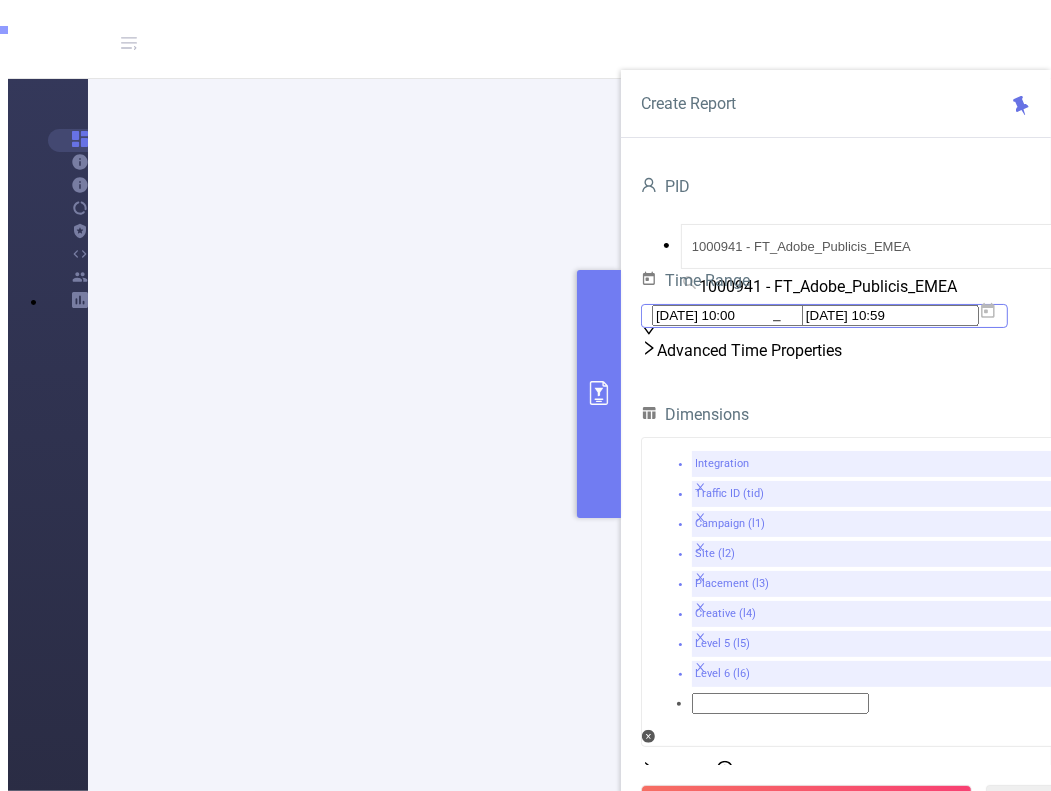 click 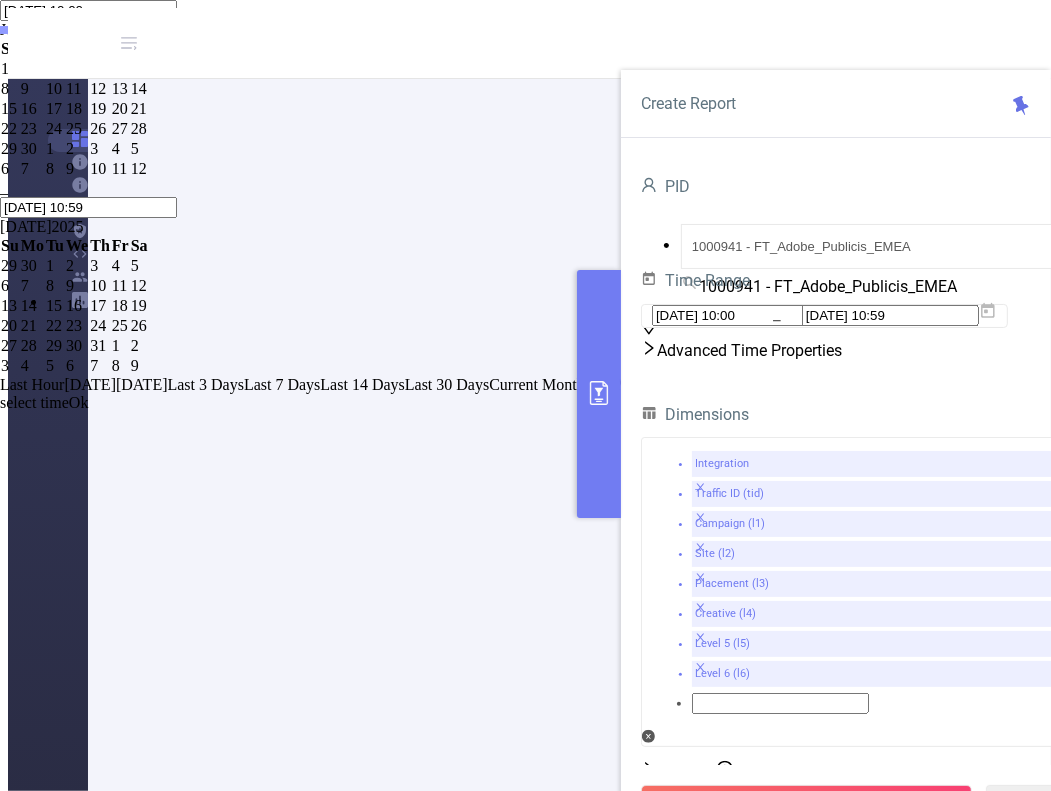 click on "1" at bounding box center (10, 69) 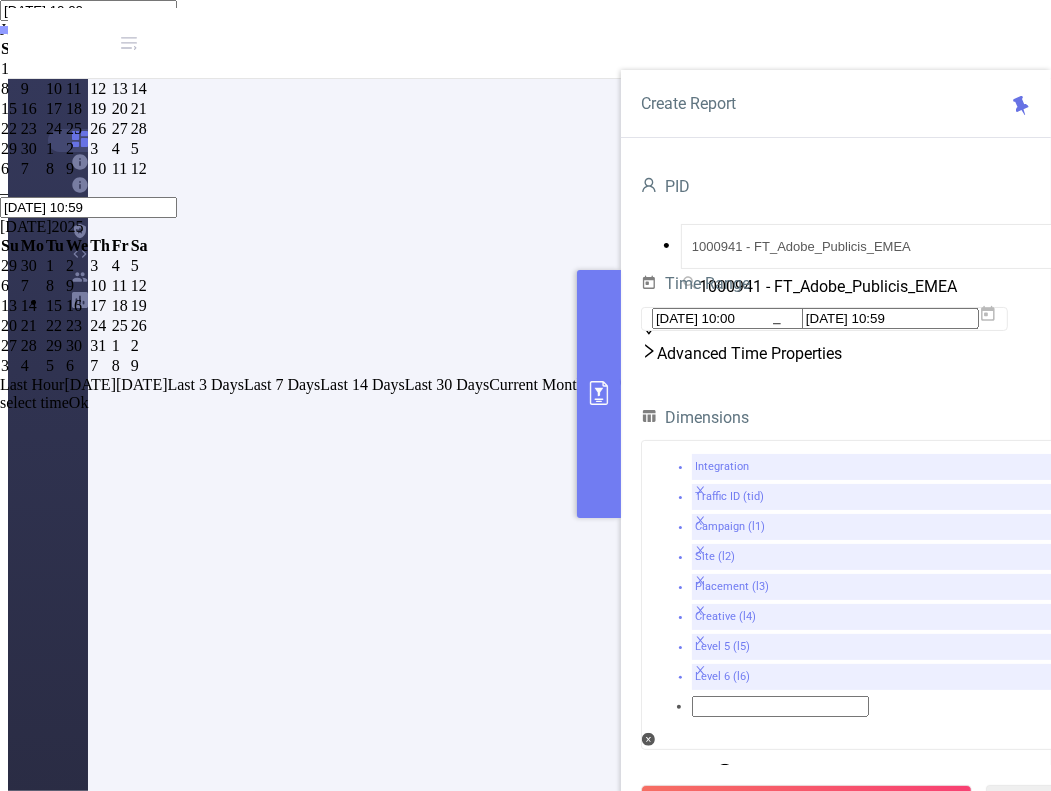 click on "Ok" at bounding box center [79, 402] 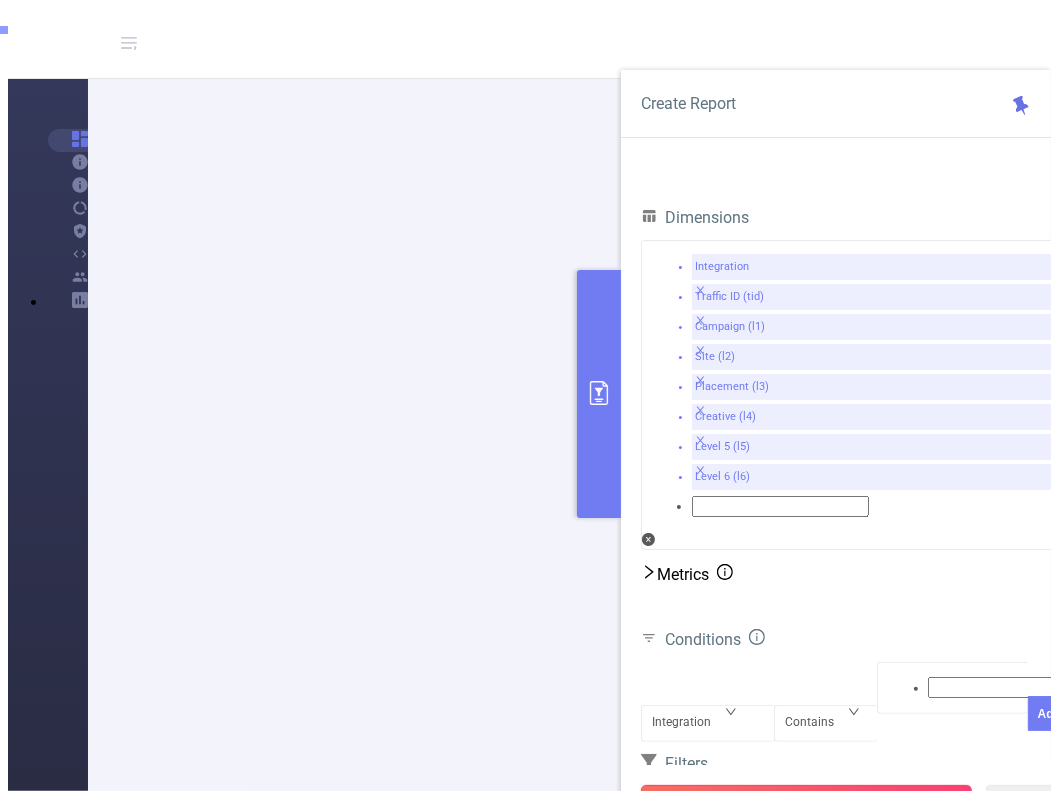 click on "Run Report" at bounding box center (806, 803) 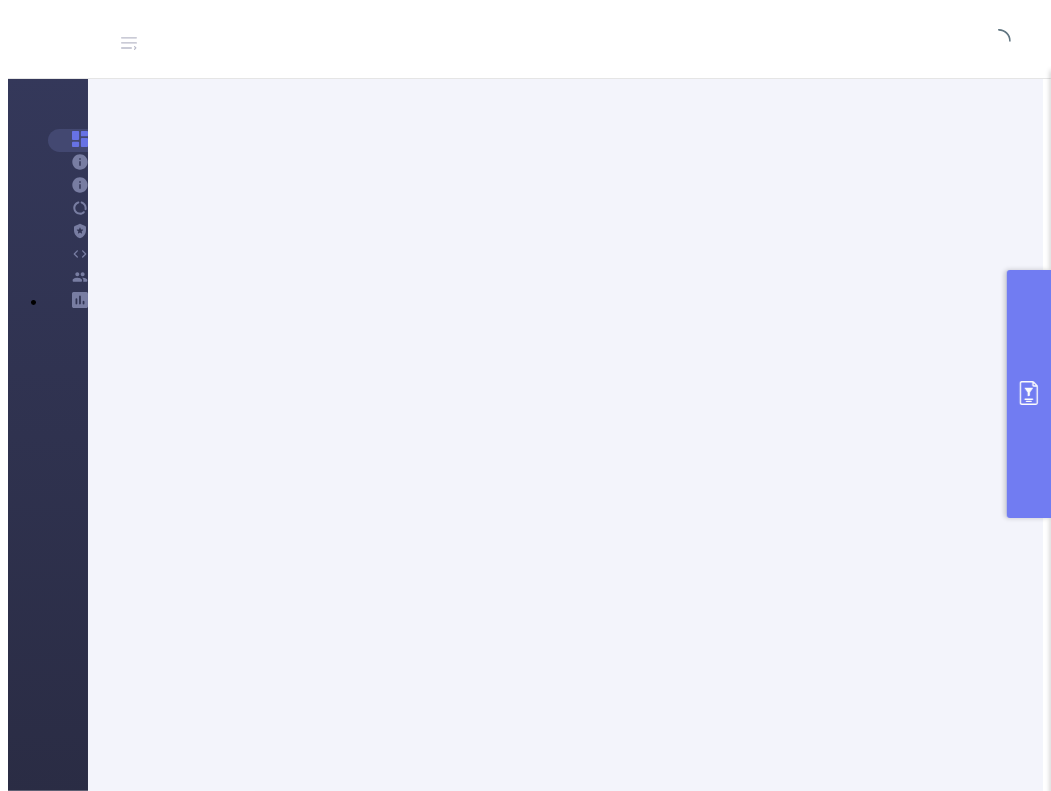 scroll, scrollTop: 232, scrollLeft: 0, axis: vertical 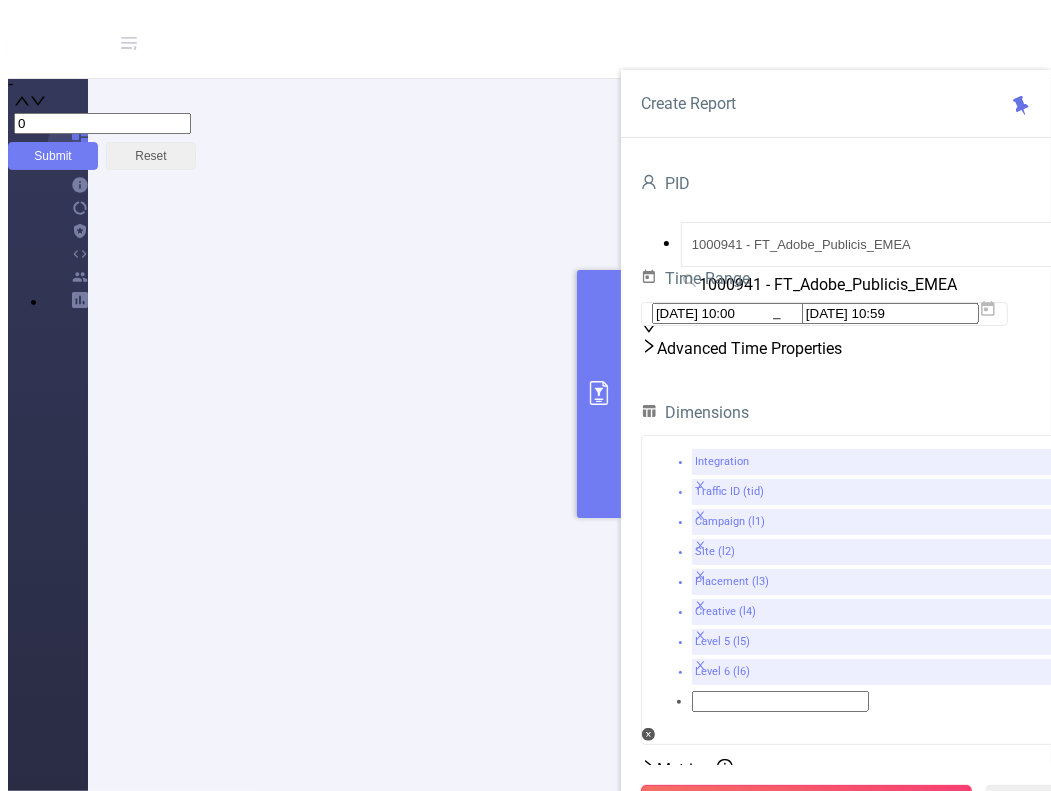 click on "Run Report" at bounding box center (806, 803) 